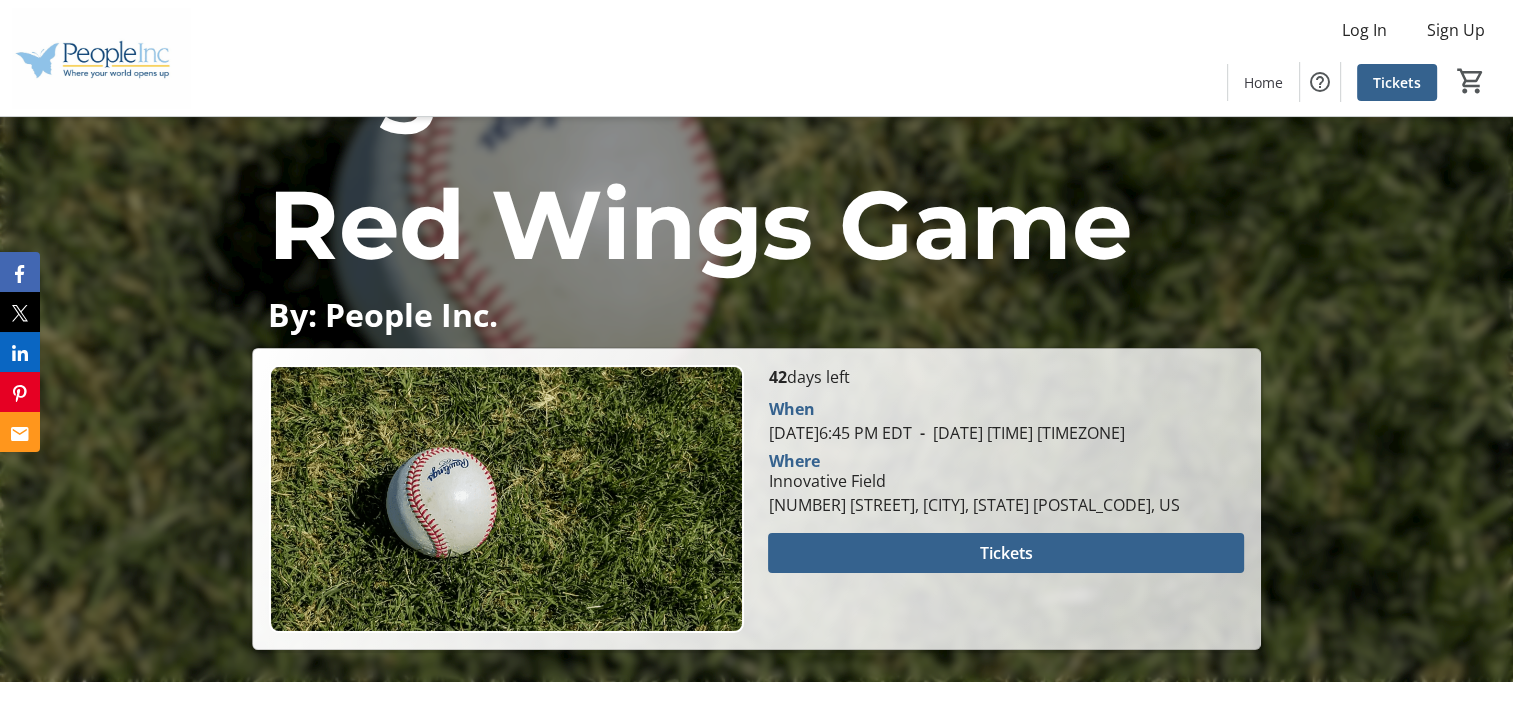 scroll, scrollTop: 300, scrollLeft: 0, axis: vertical 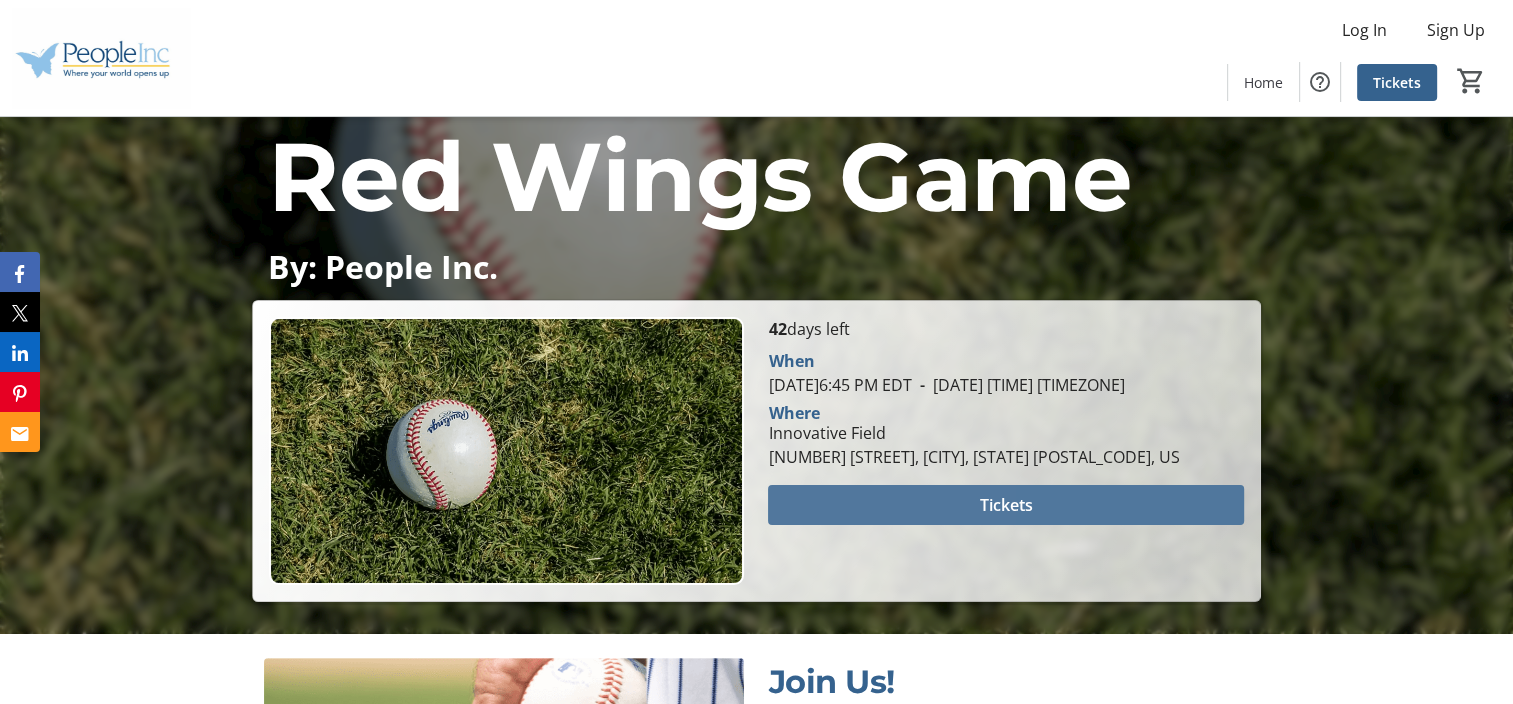 click at bounding box center (1005, 505) 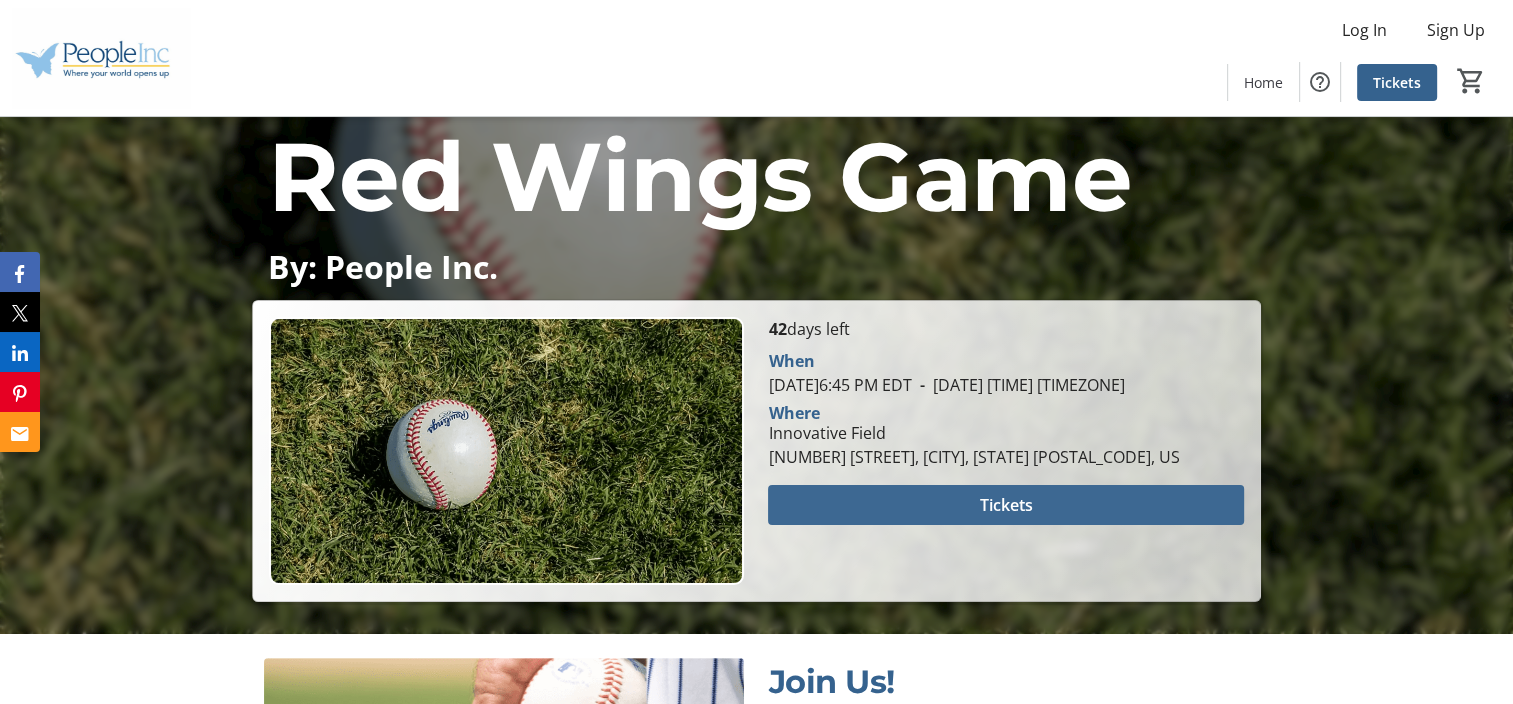 scroll, scrollTop: 0, scrollLeft: 0, axis: both 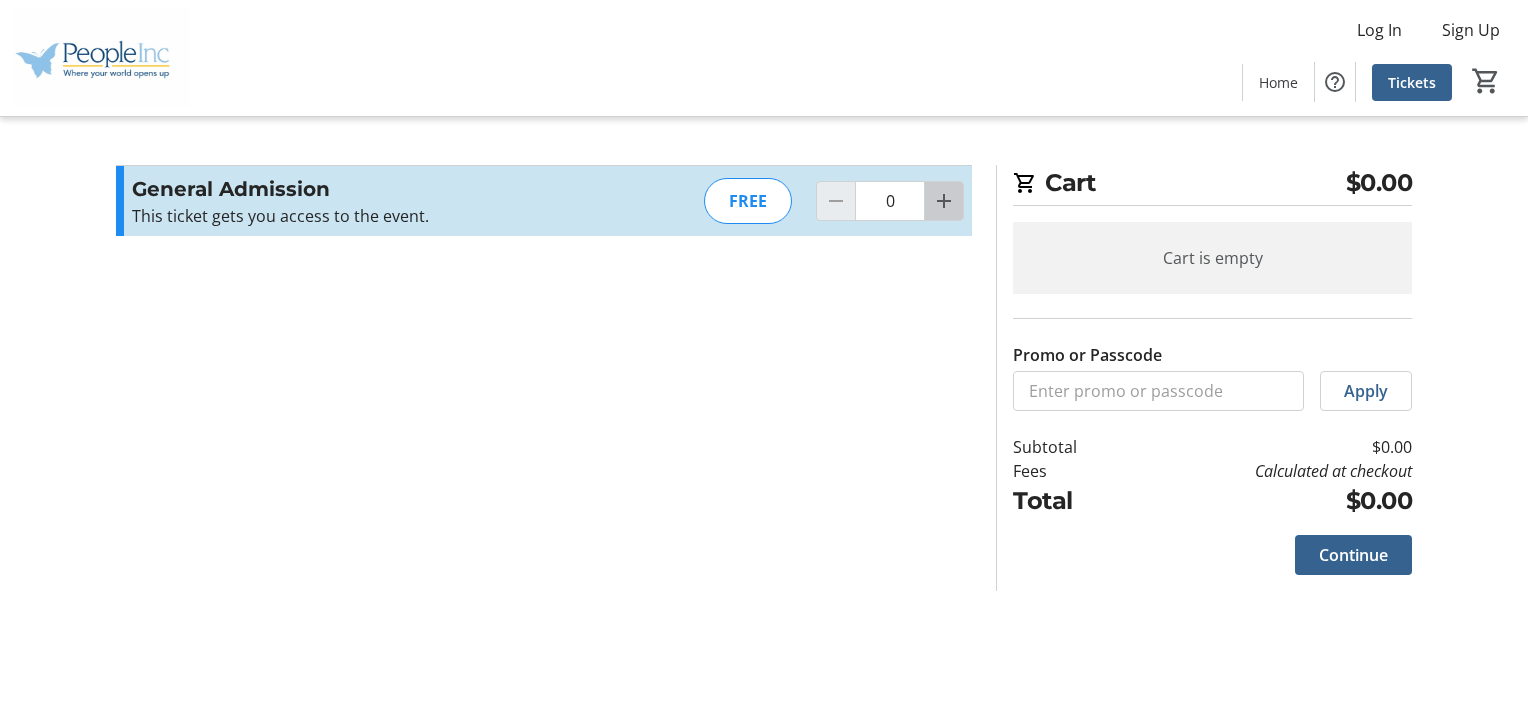 click at bounding box center [944, 201] 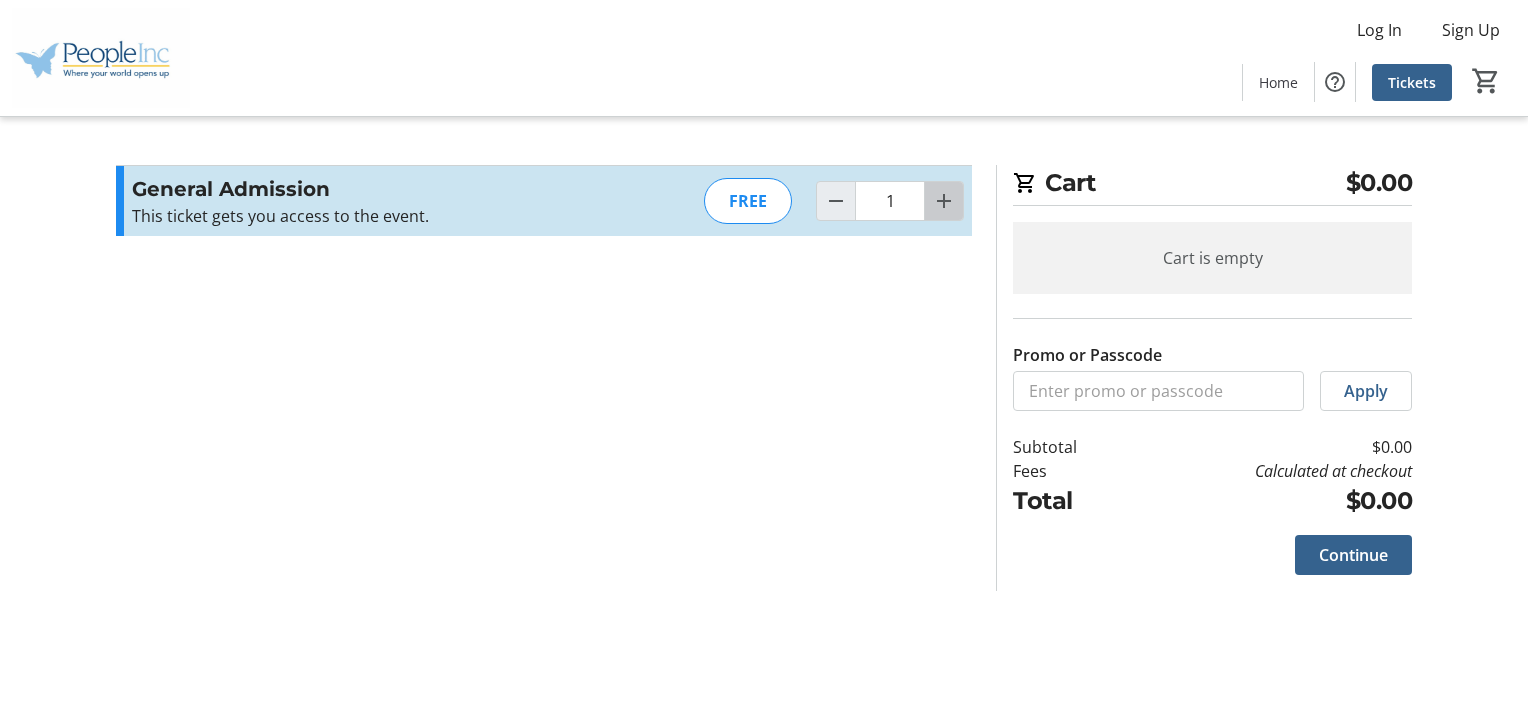 click at bounding box center [944, 201] 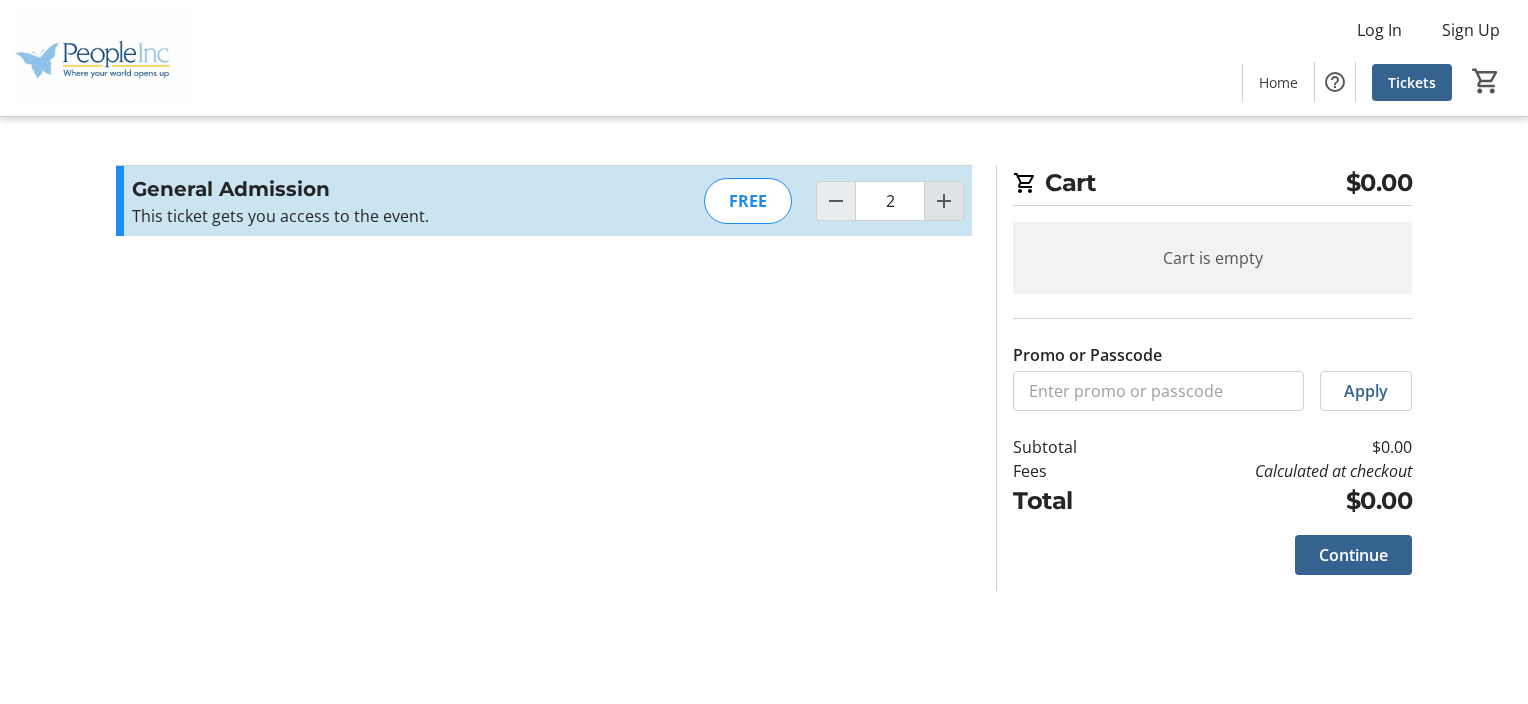 click at bounding box center (944, 201) 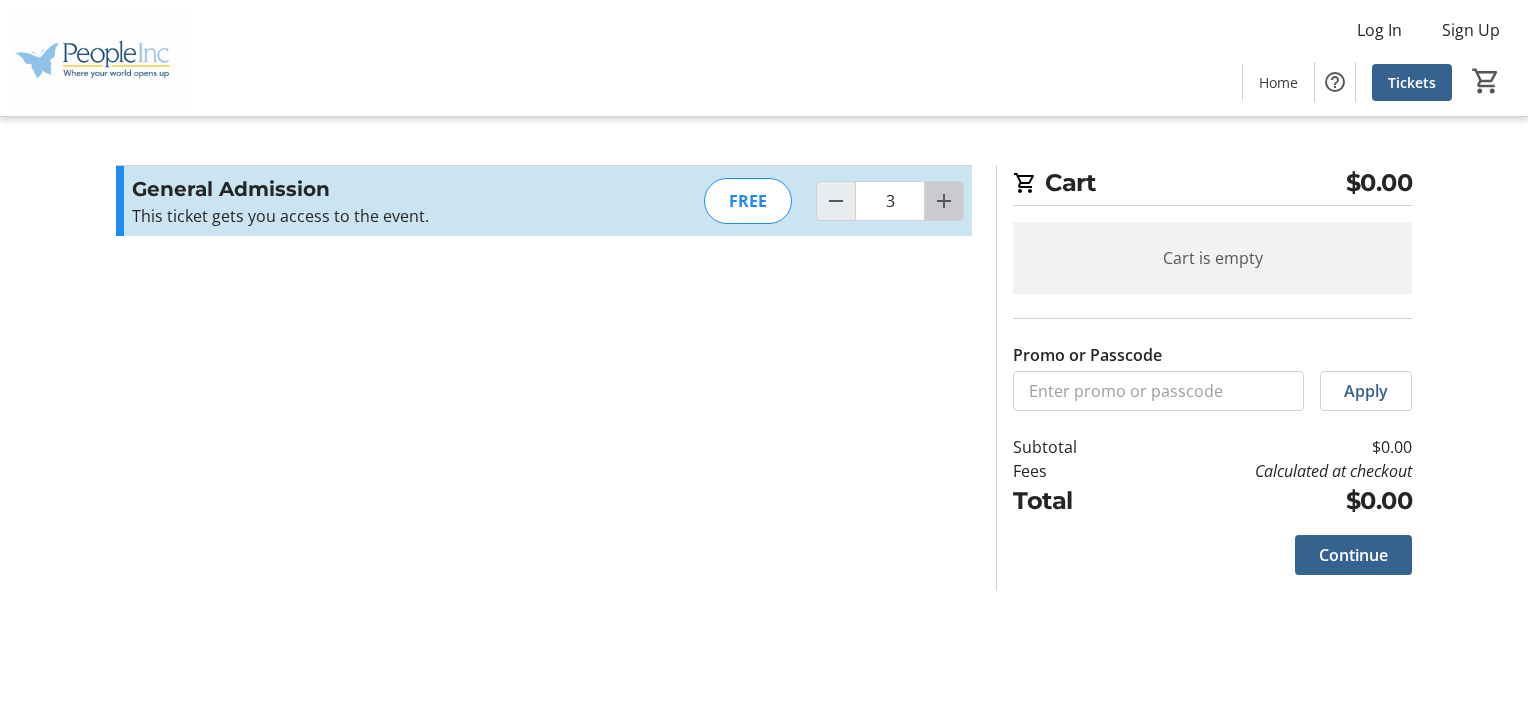click at bounding box center [944, 201] 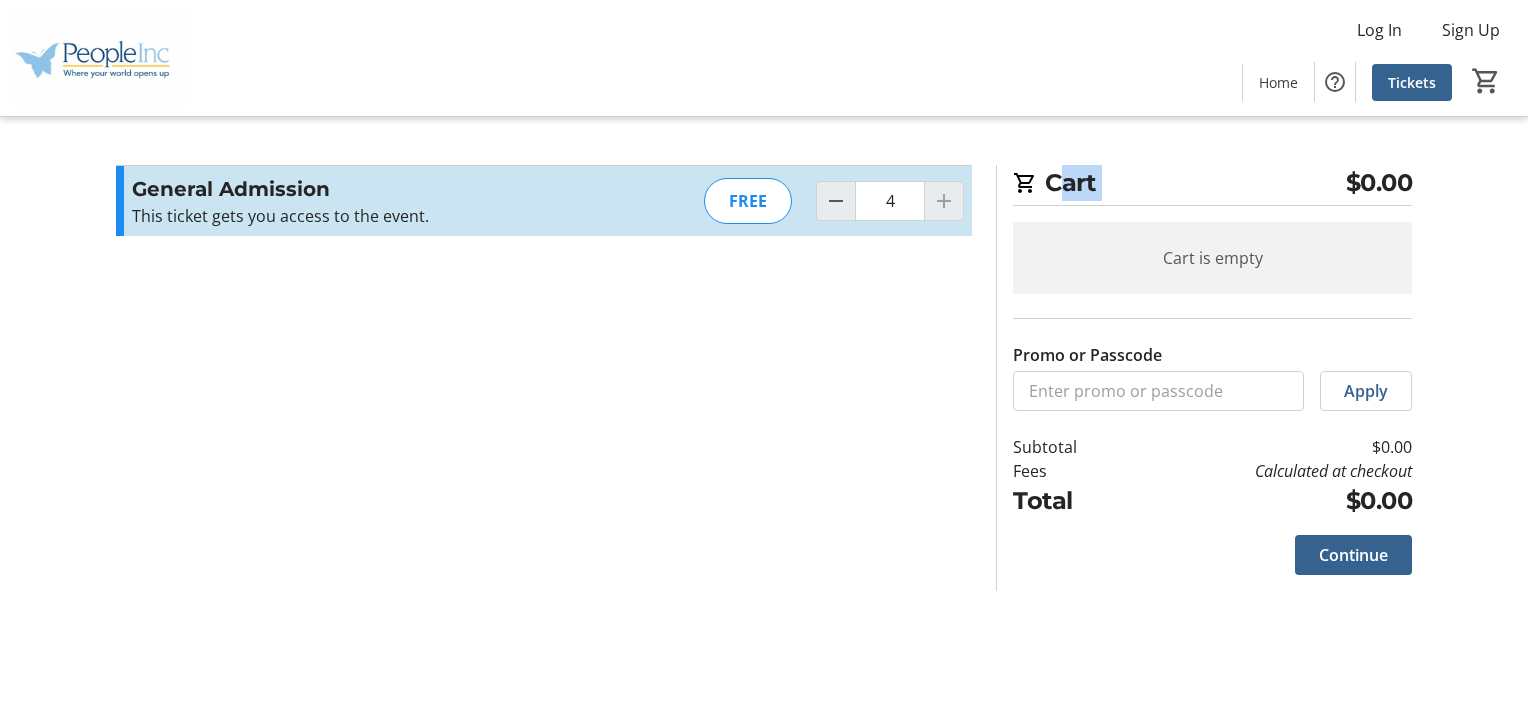 click at bounding box center [944, 201] 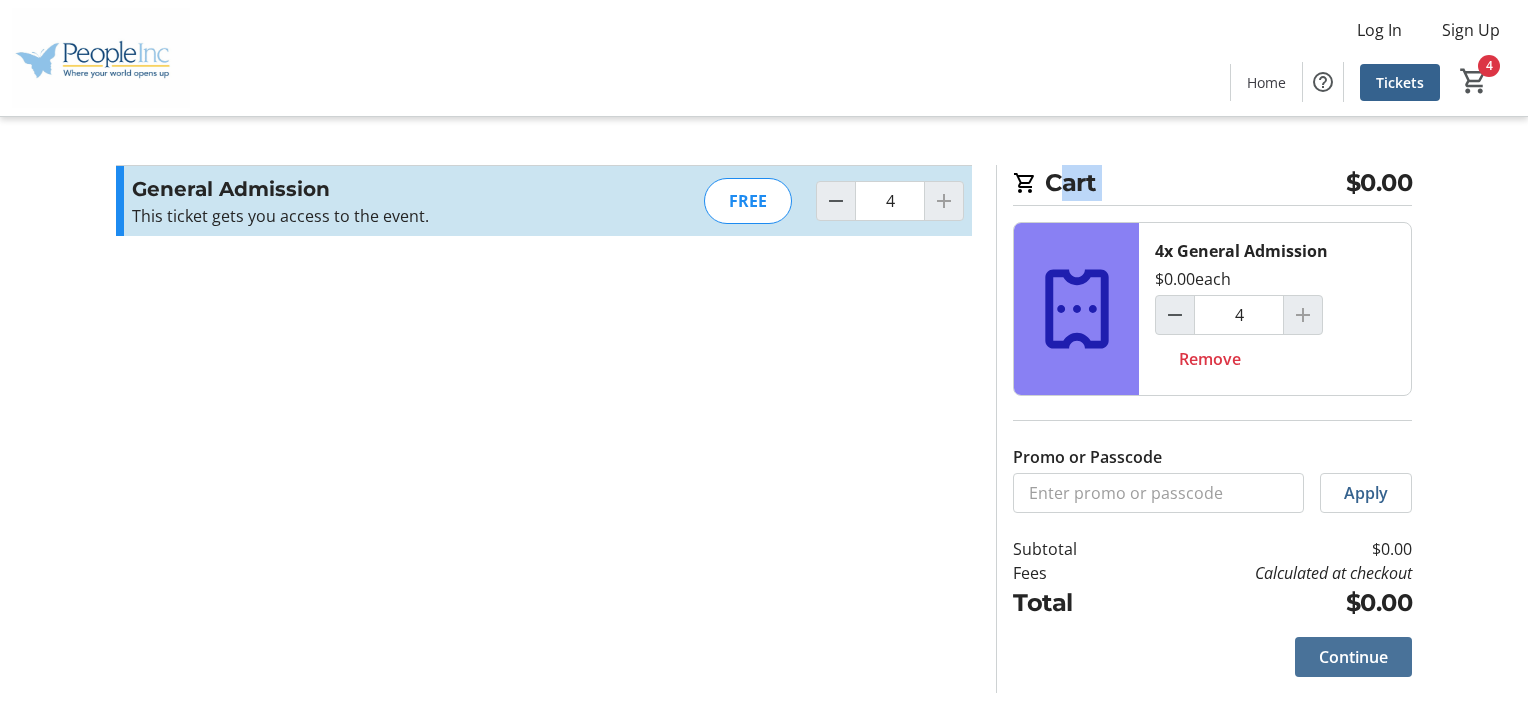 click on "Continue" at bounding box center [1353, 657] 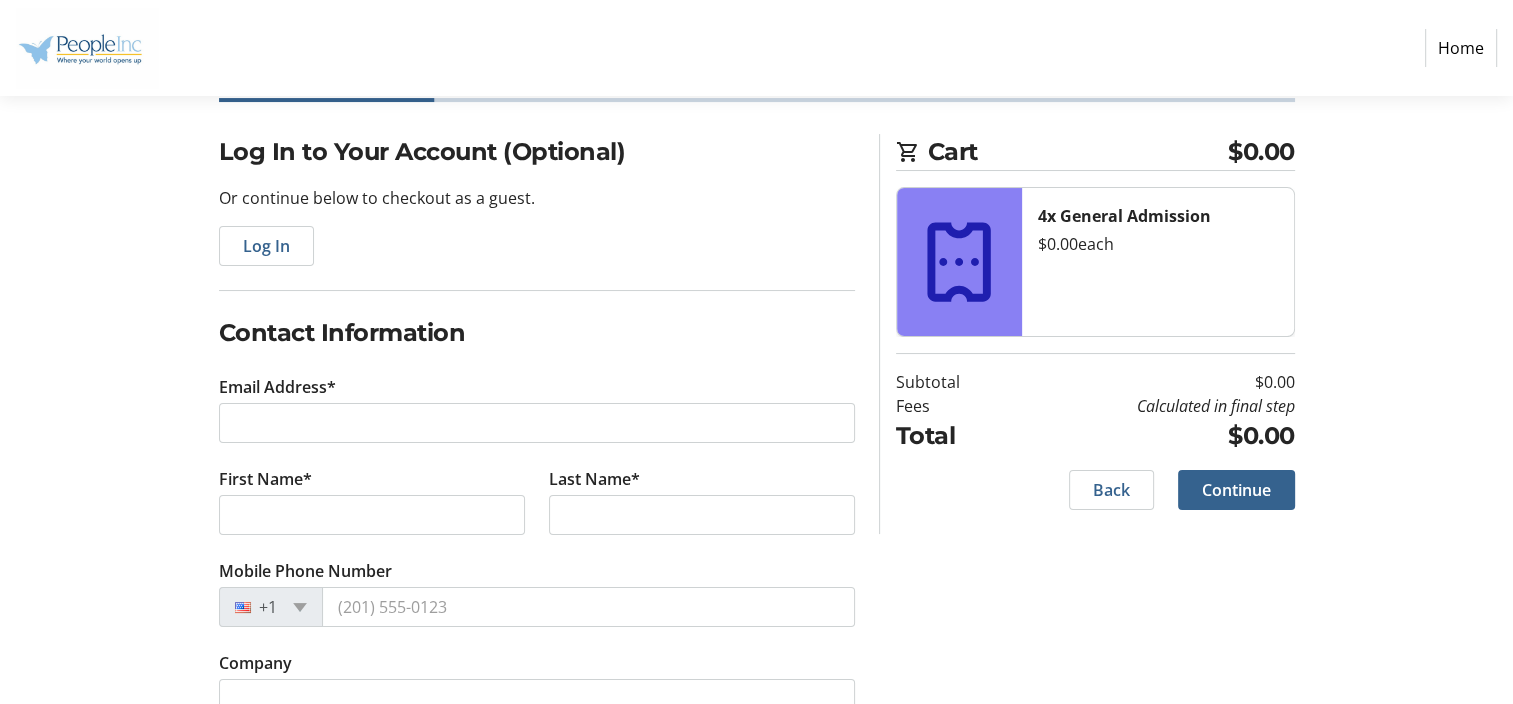 scroll, scrollTop: 189, scrollLeft: 0, axis: vertical 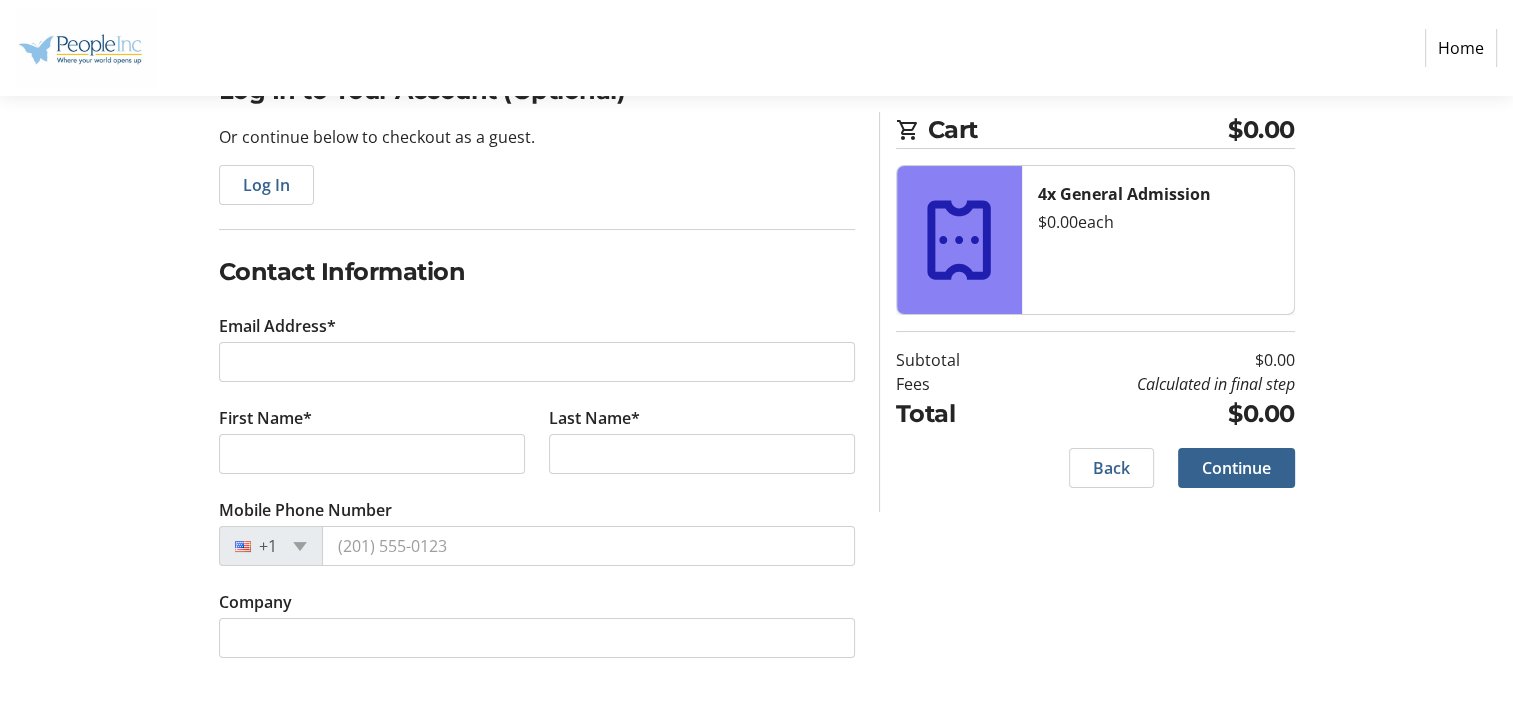 click on "Email Address*" at bounding box center [537, 360] 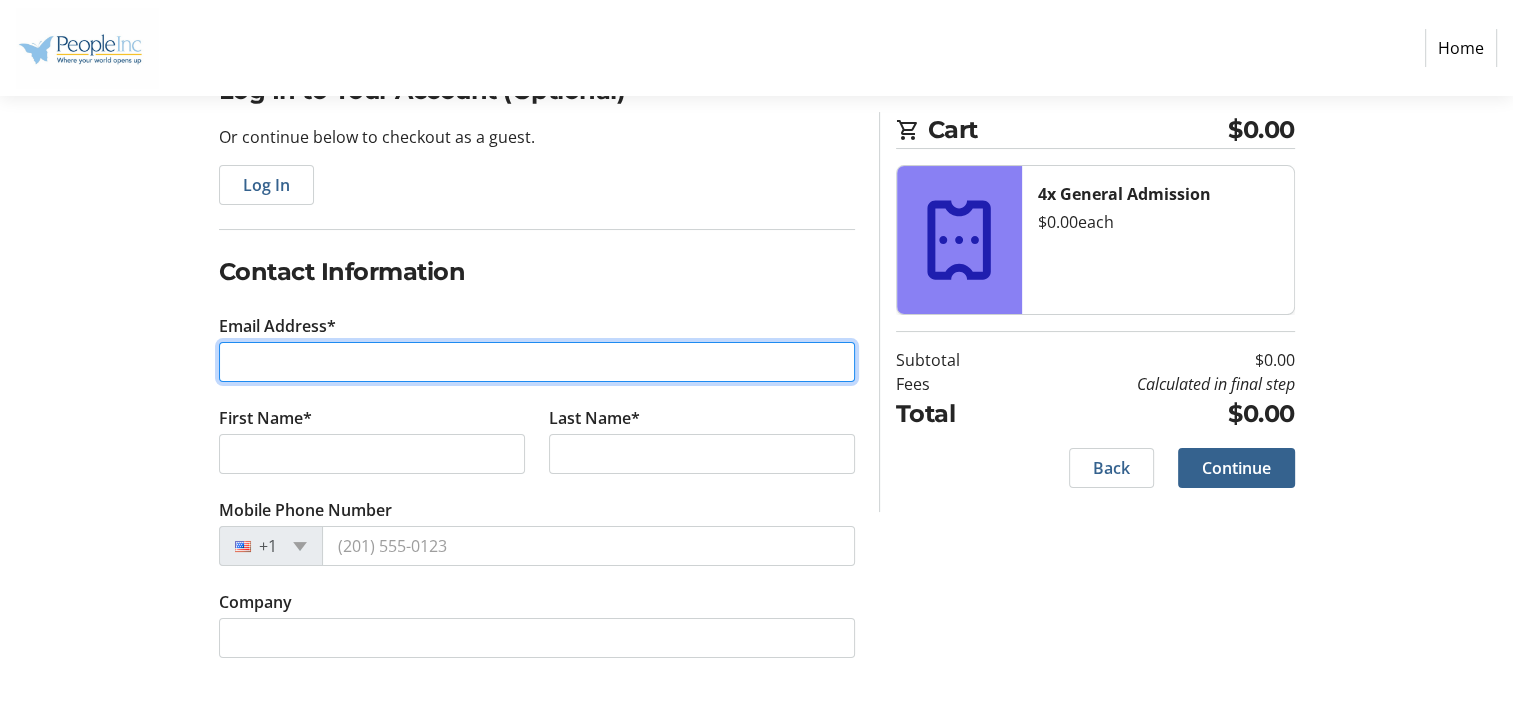 click on "Email Address*" at bounding box center [537, 362] 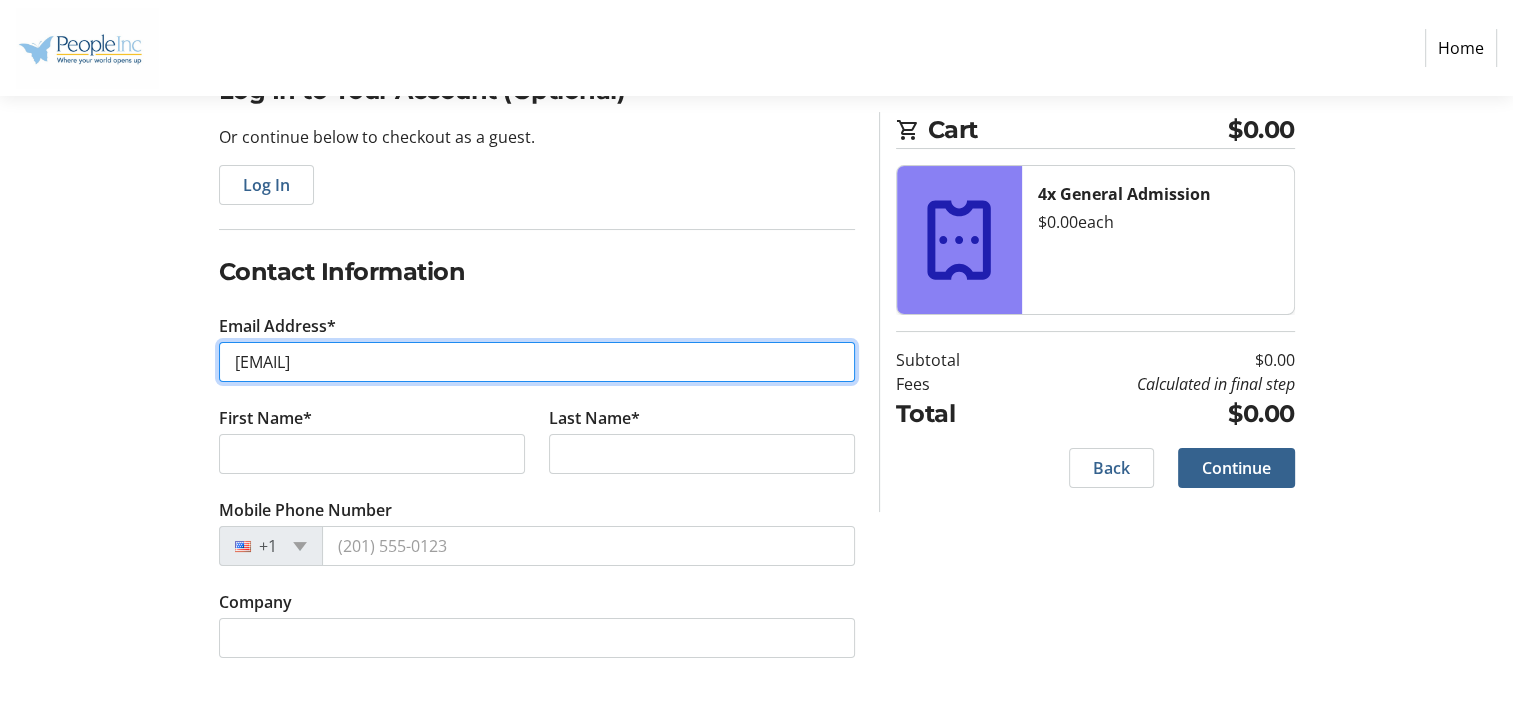 type on "[EMAIL]" 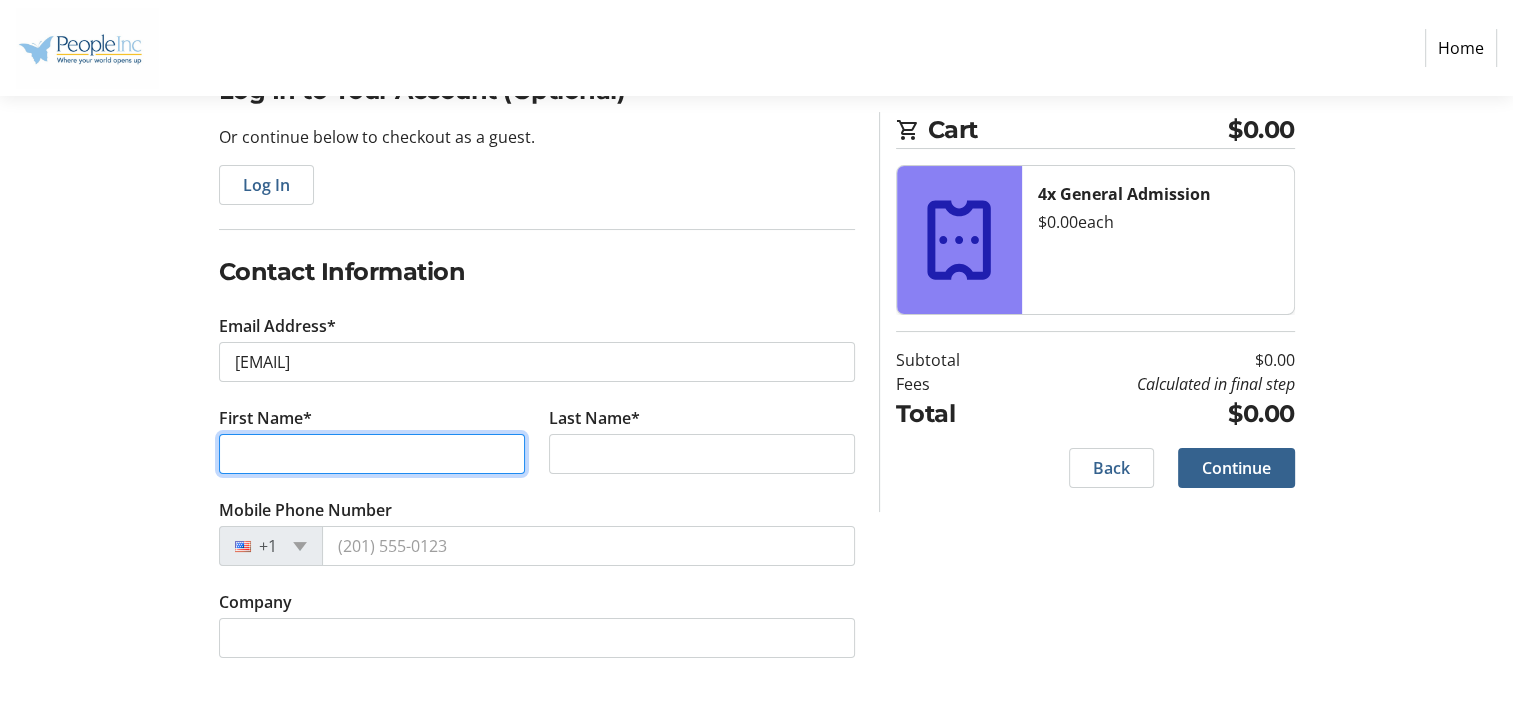 click on "First Name*" at bounding box center (372, 454) 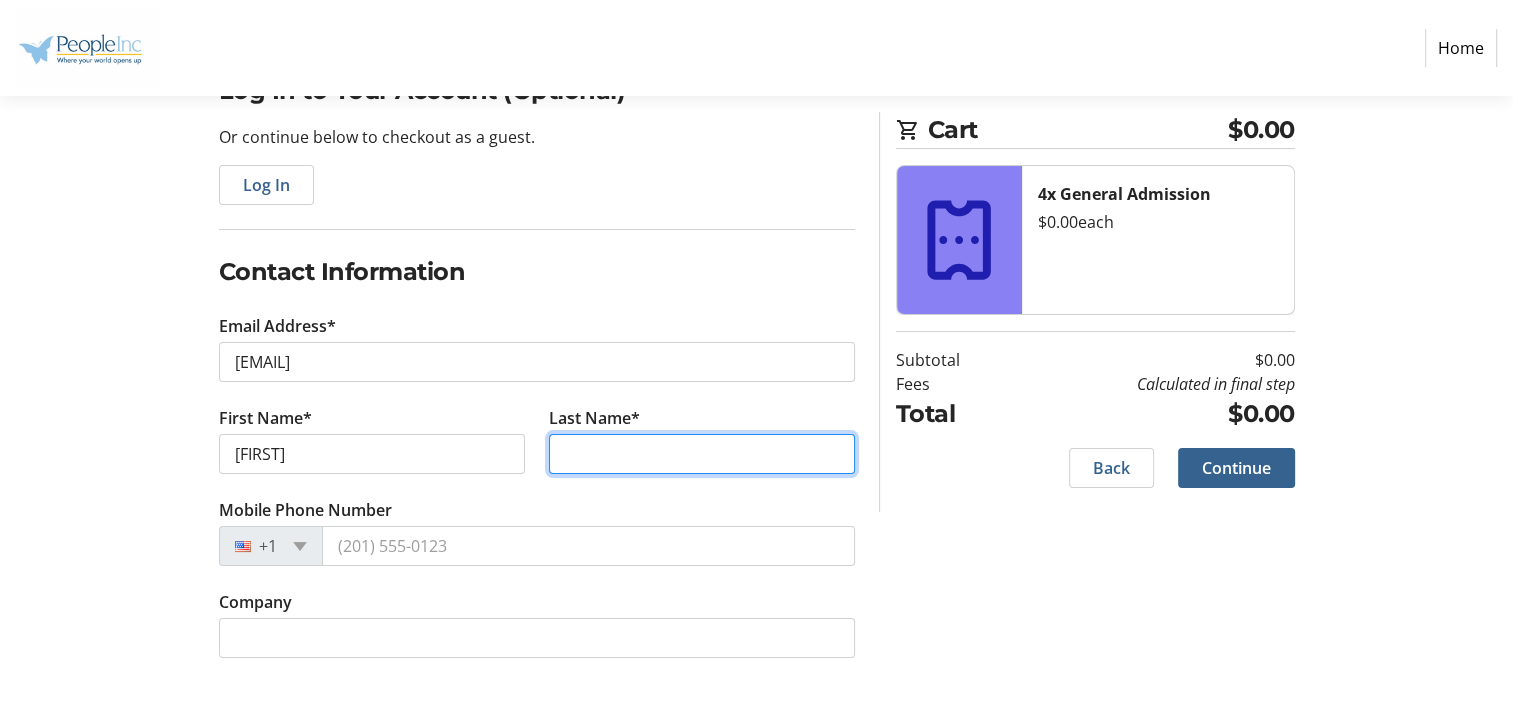 type on "[LAST]" 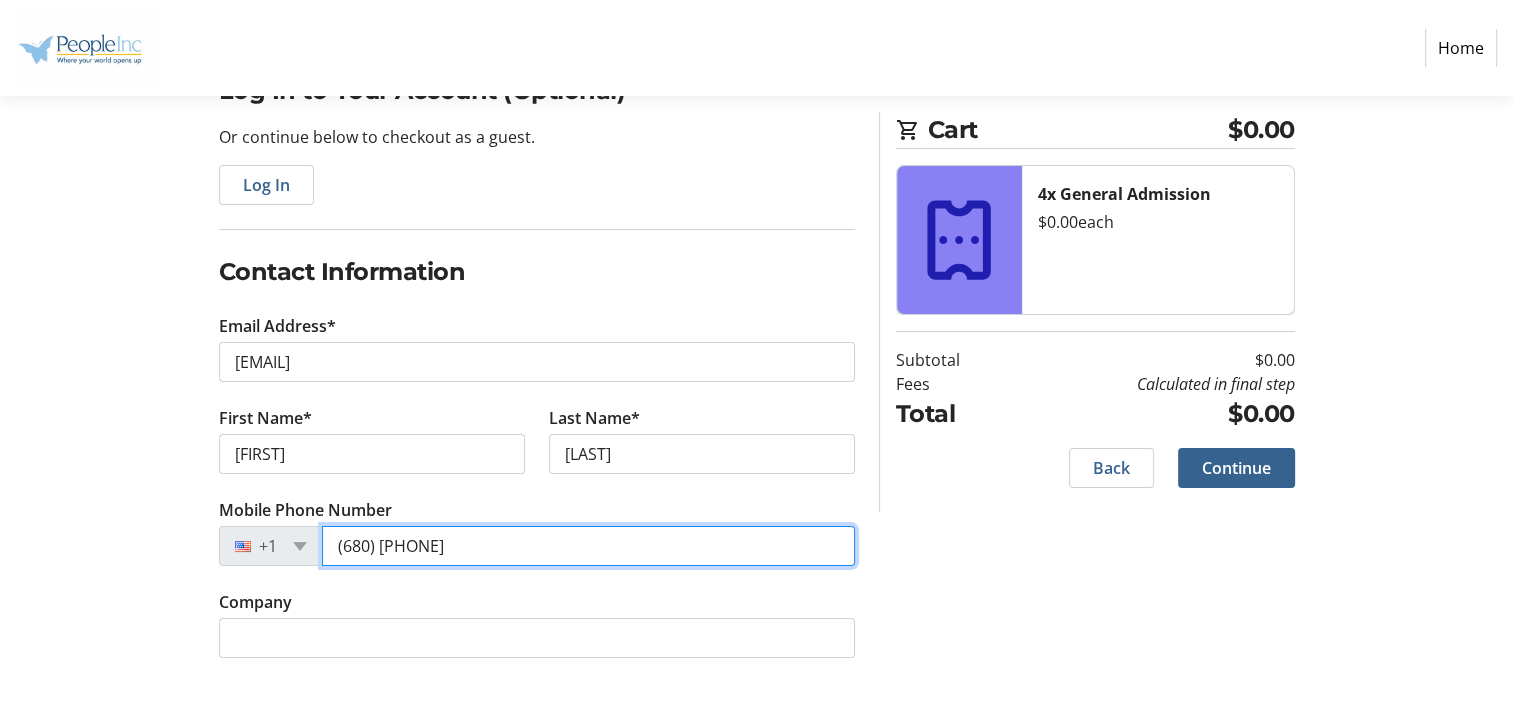 click on "(680) [PHONE]" at bounding box center [588, 546] 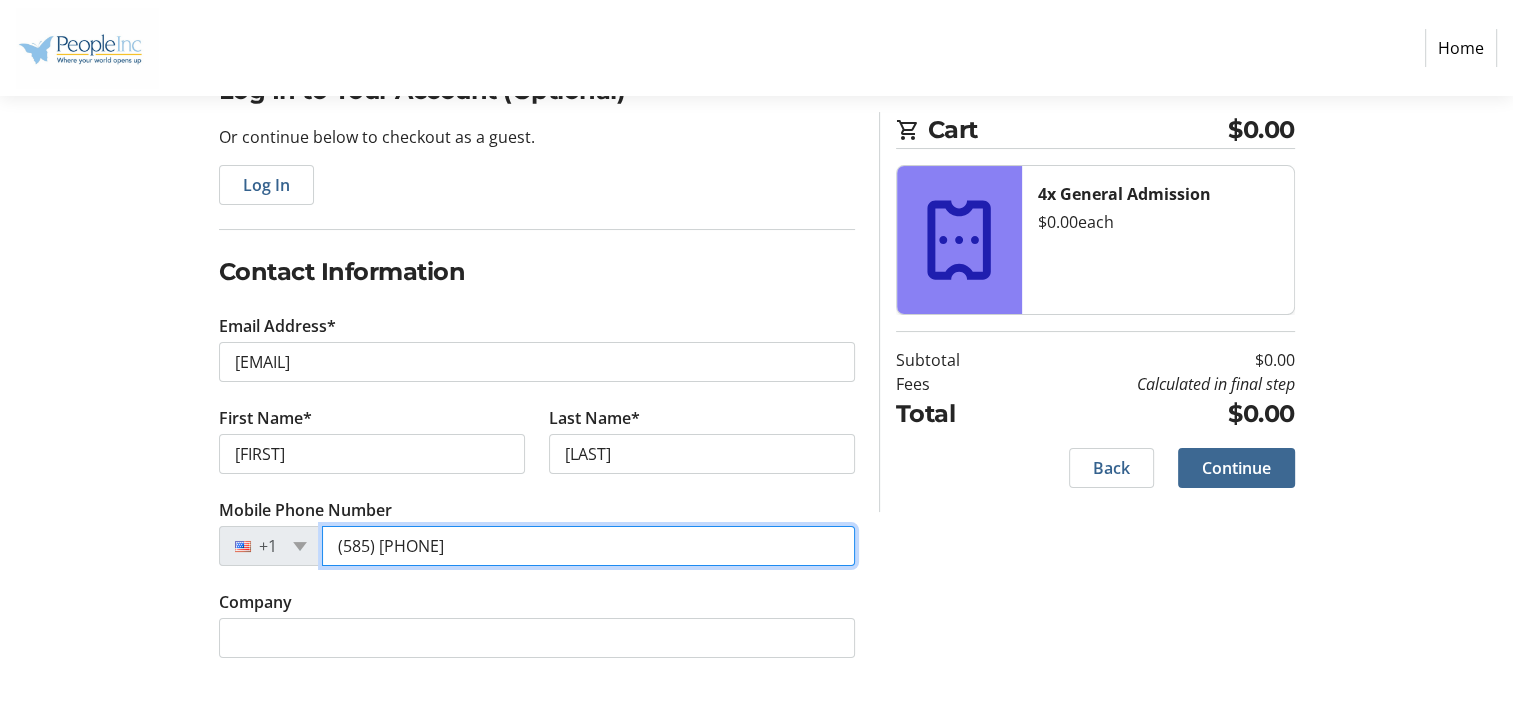 type on "(585) [PHONE]" 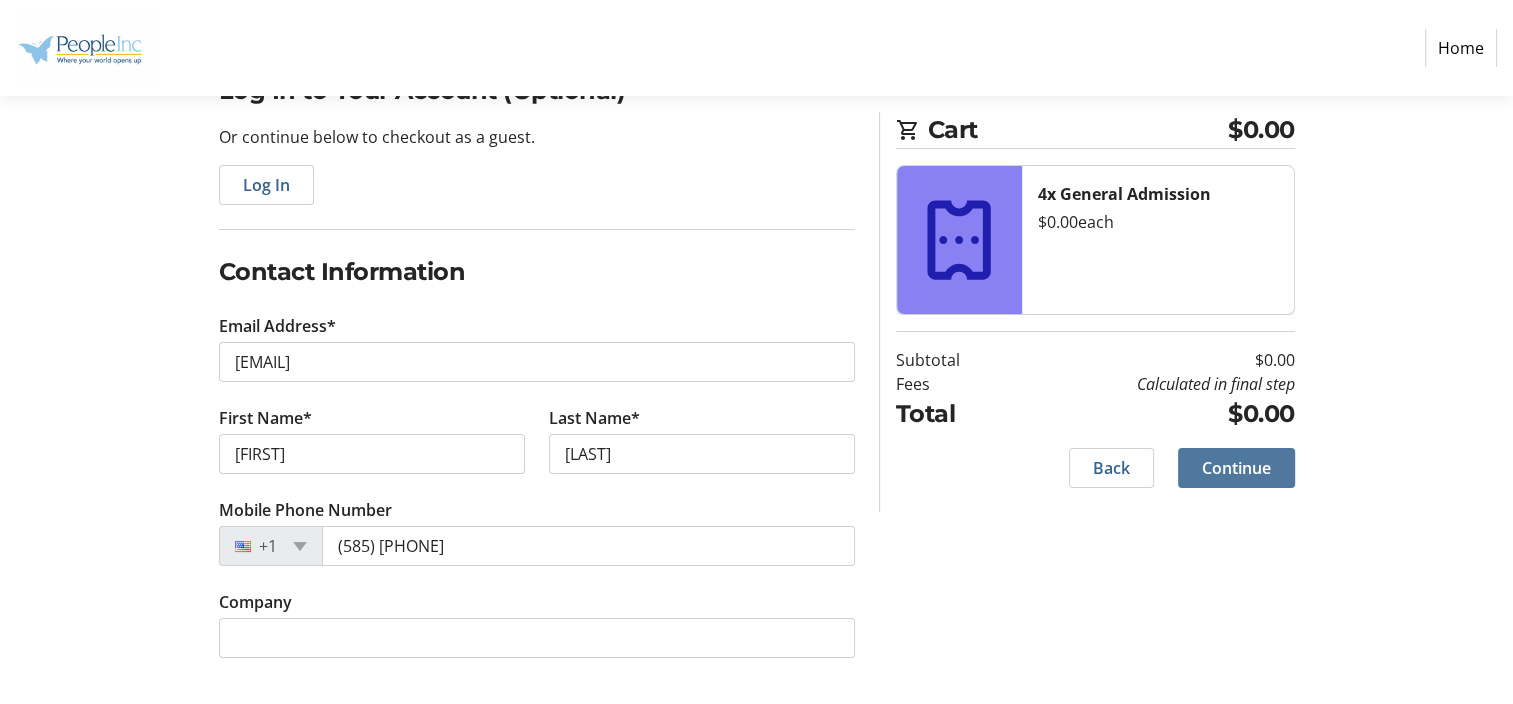 click on "Continue" at bounding box center [1236, 468] 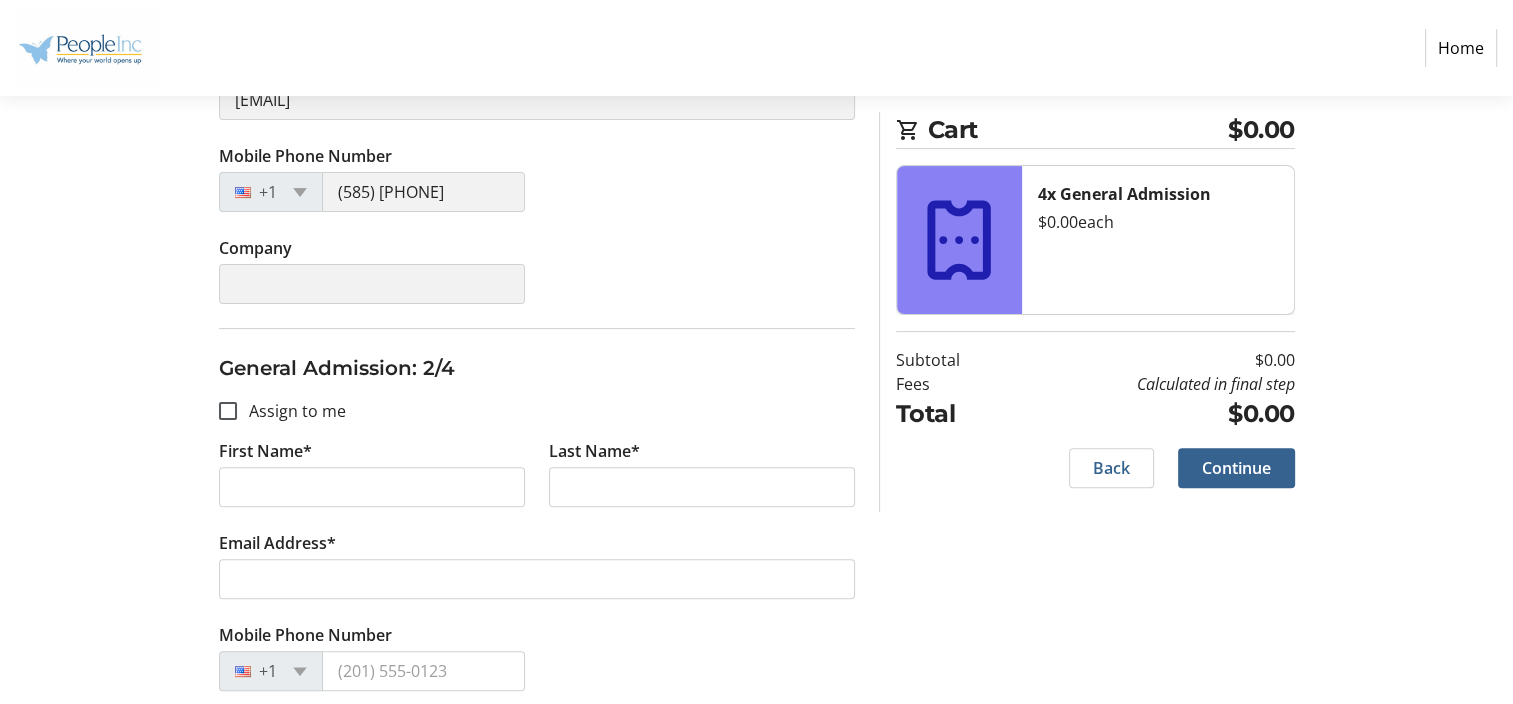 scroll, scrollTop: 500, scrollLeft: 0, axis: vertical 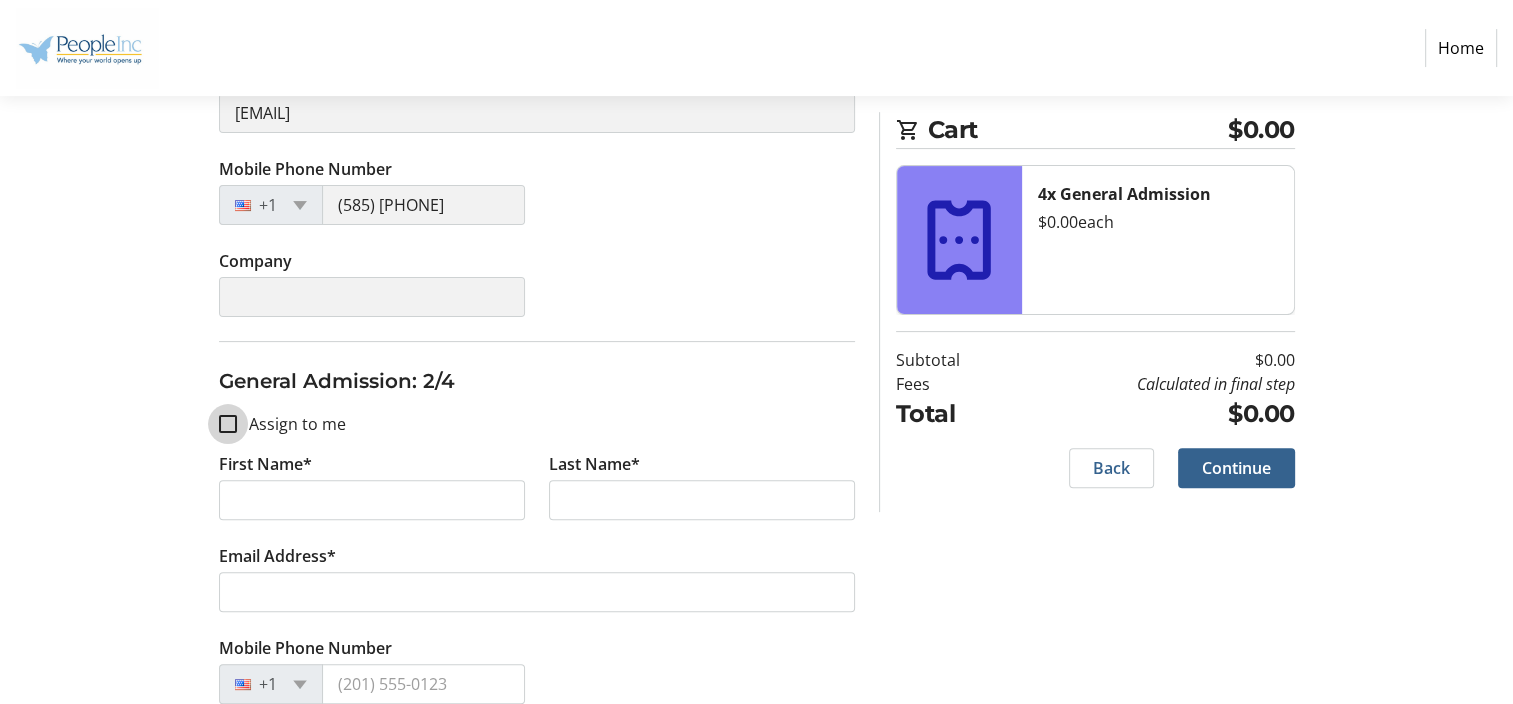 click on "Assign to me" at bounding box center (228, 424) 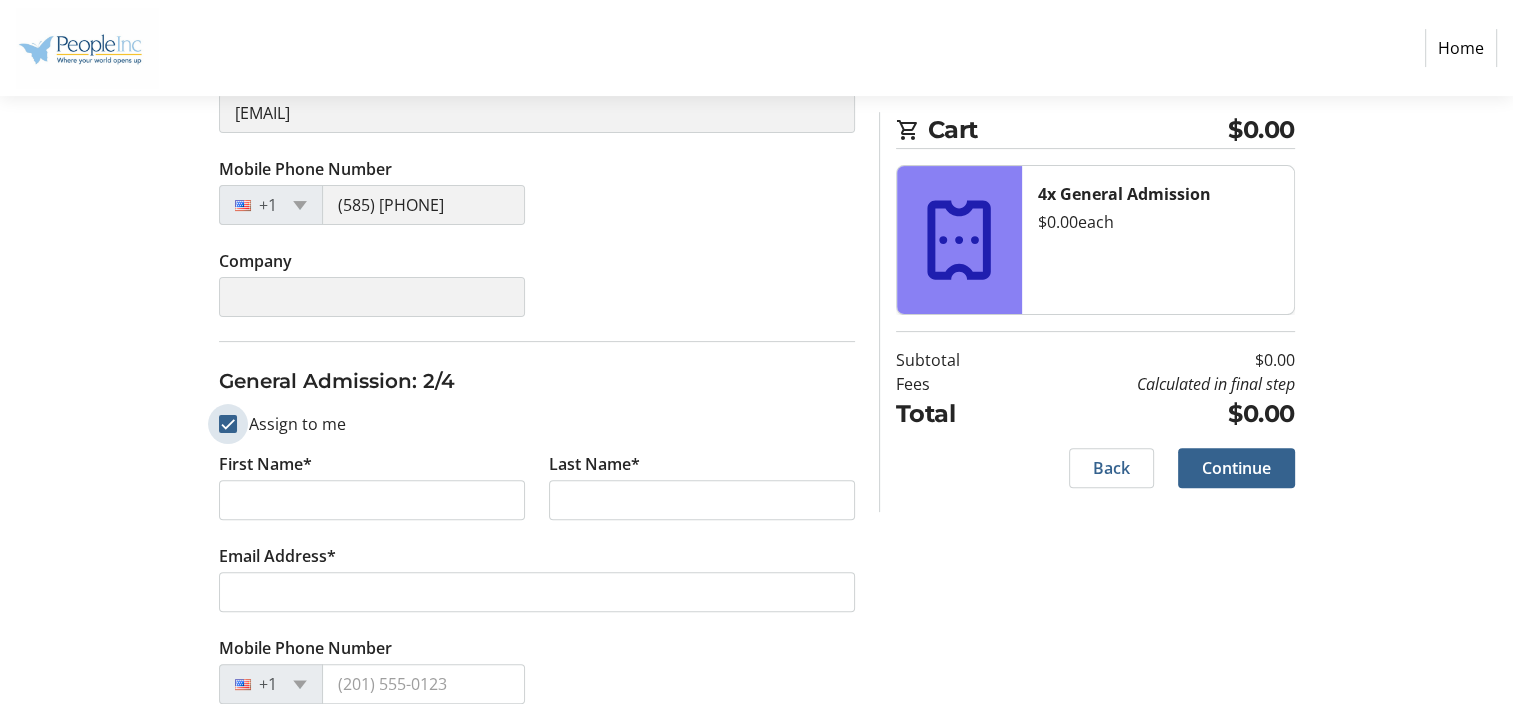 checkbox on "true" 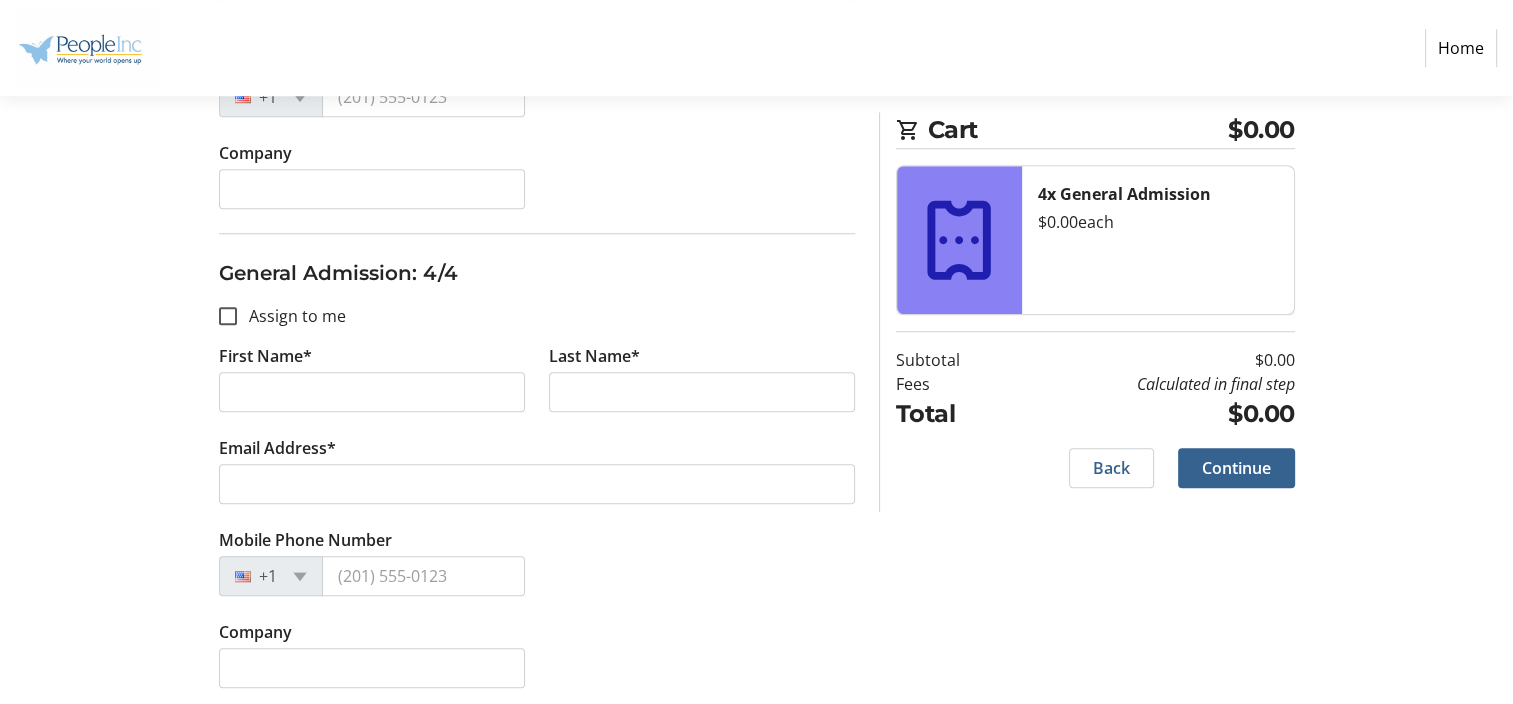 scroll, scrollTop: 1568, scrollLeft: 0, axis: vertical 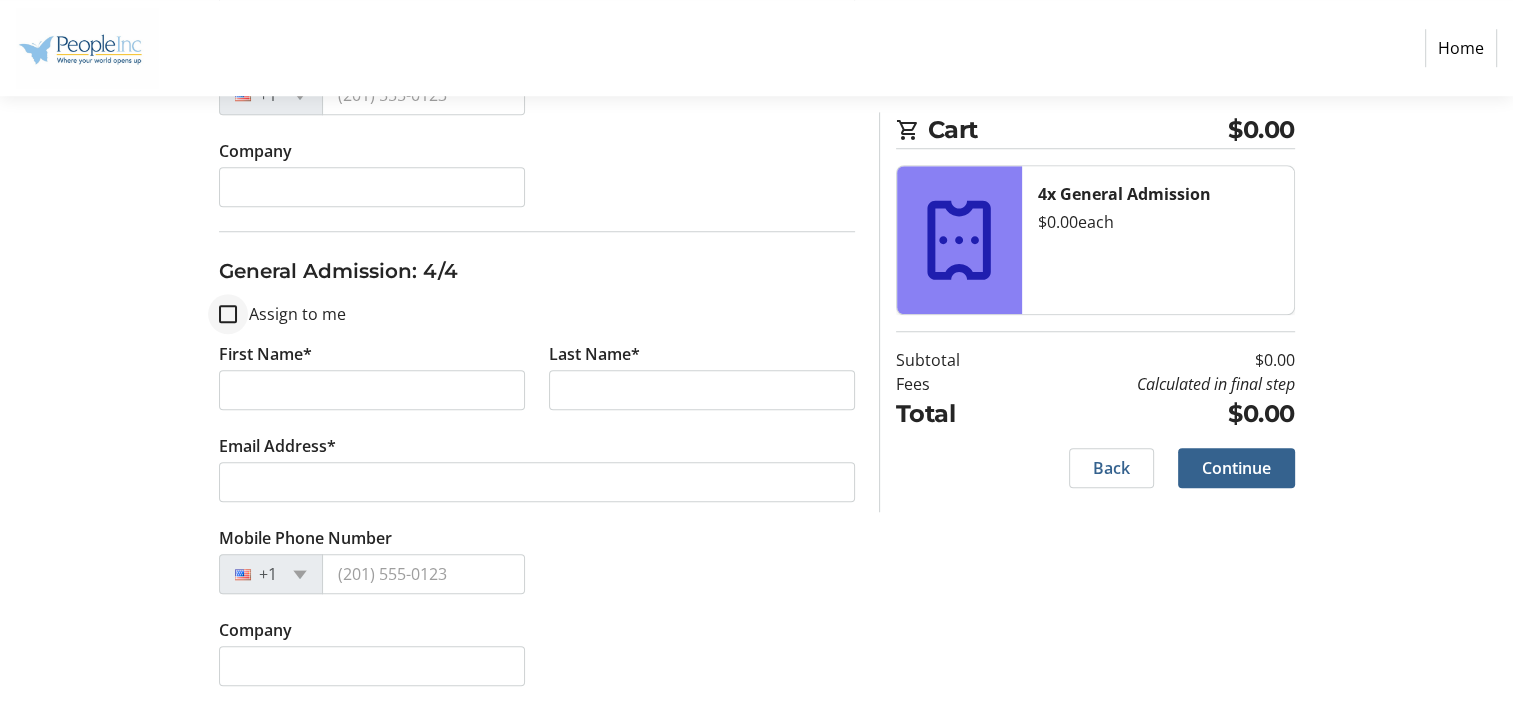 click at bounding box center [228, 314] 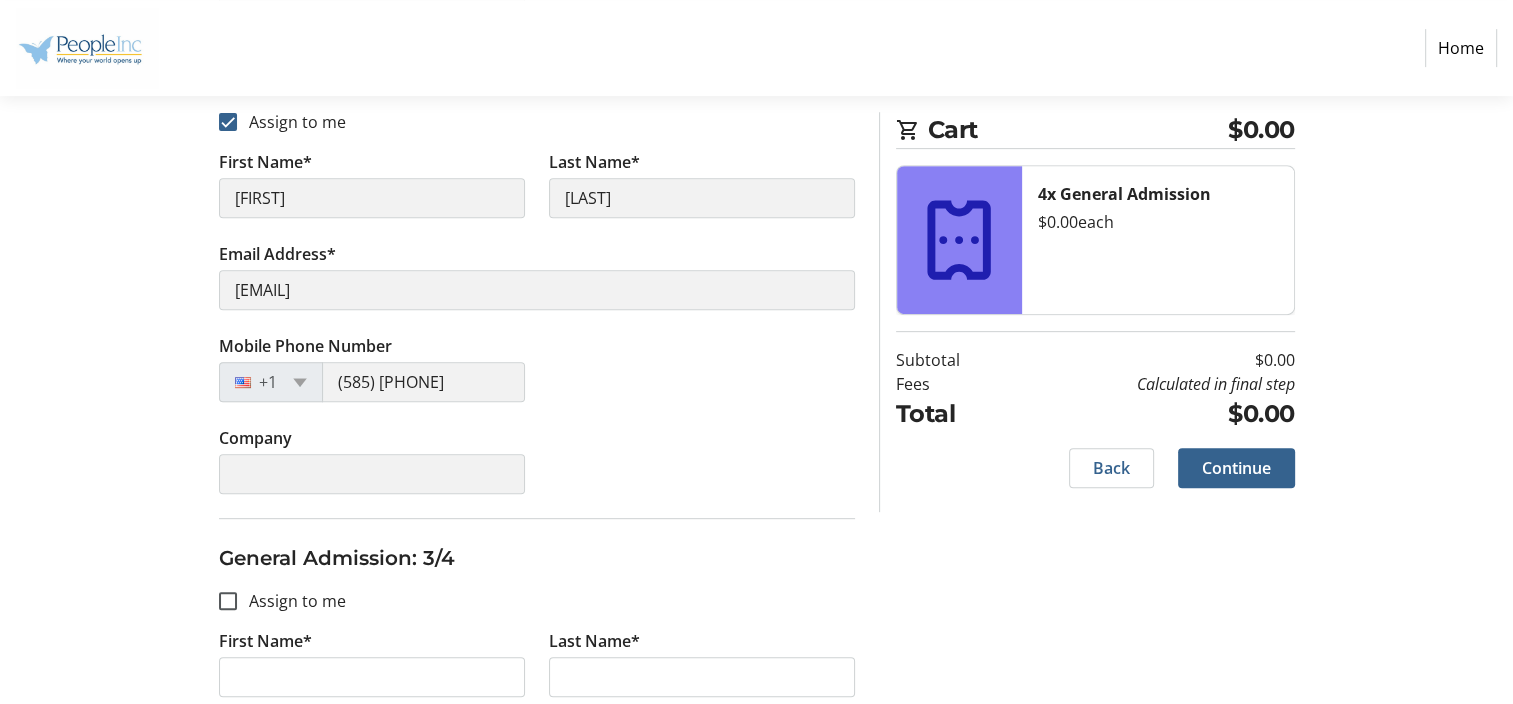 scroll, scrollTop: 1100, scrollLeft: 0, axis: vertical 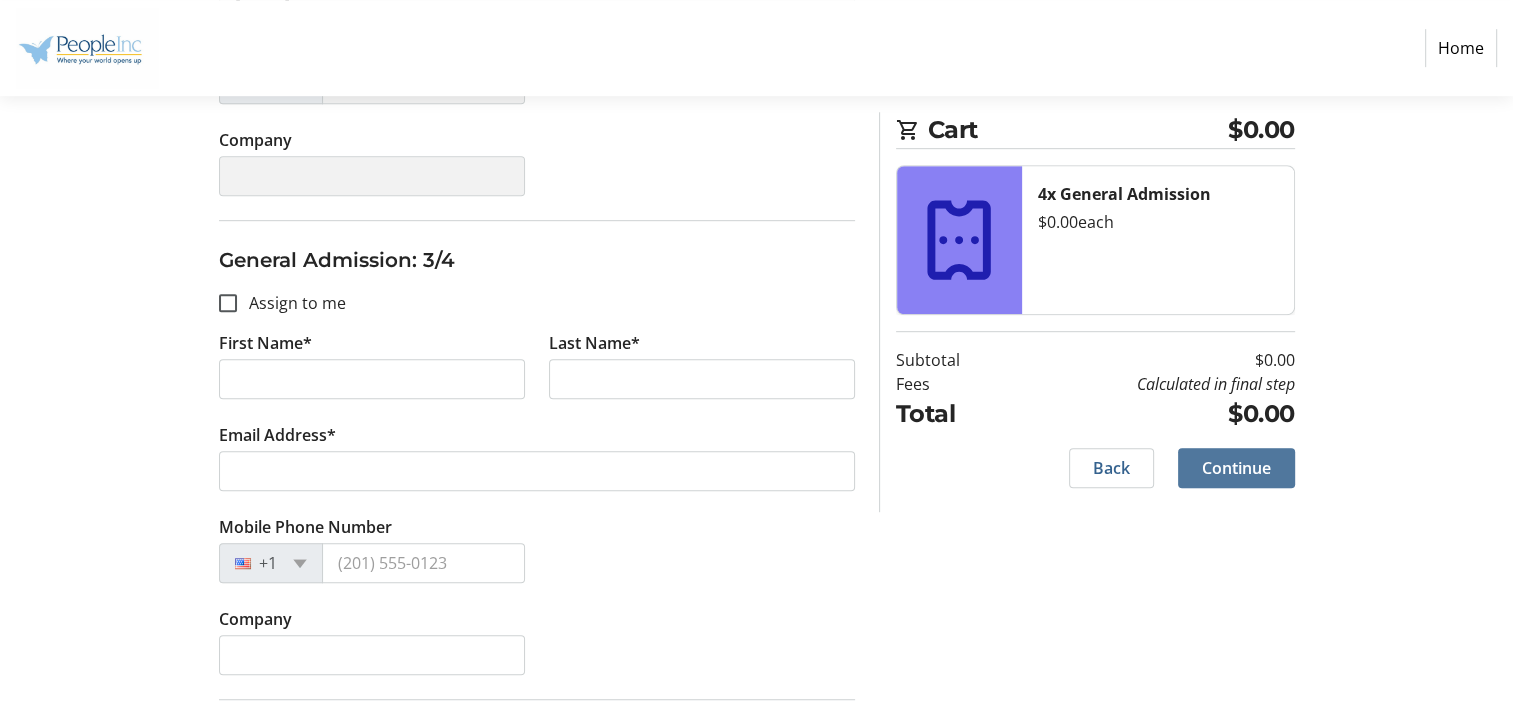 click on "Continue" at bounding box center (1236, 468) 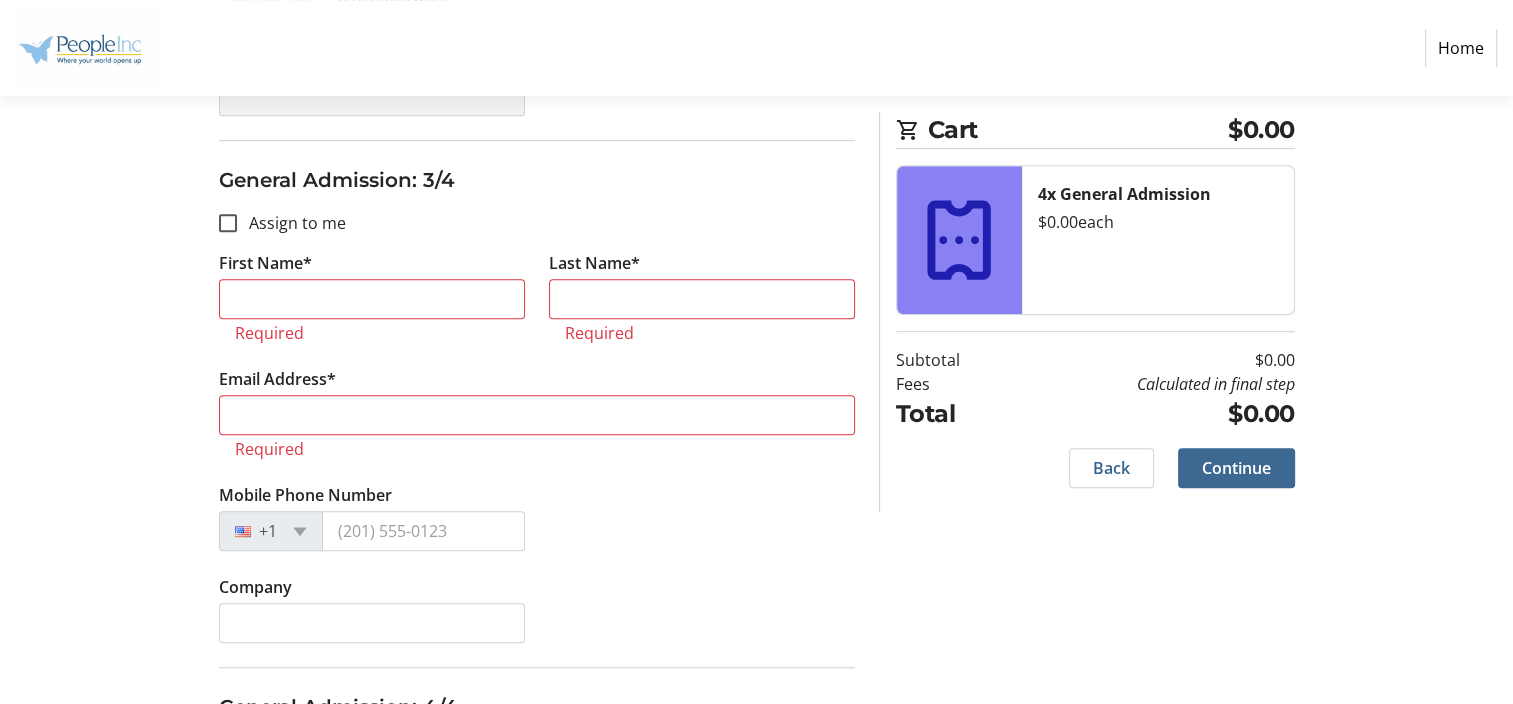 scroll, scrollTop: 1300, scrollLeft: 0, axis: vertical 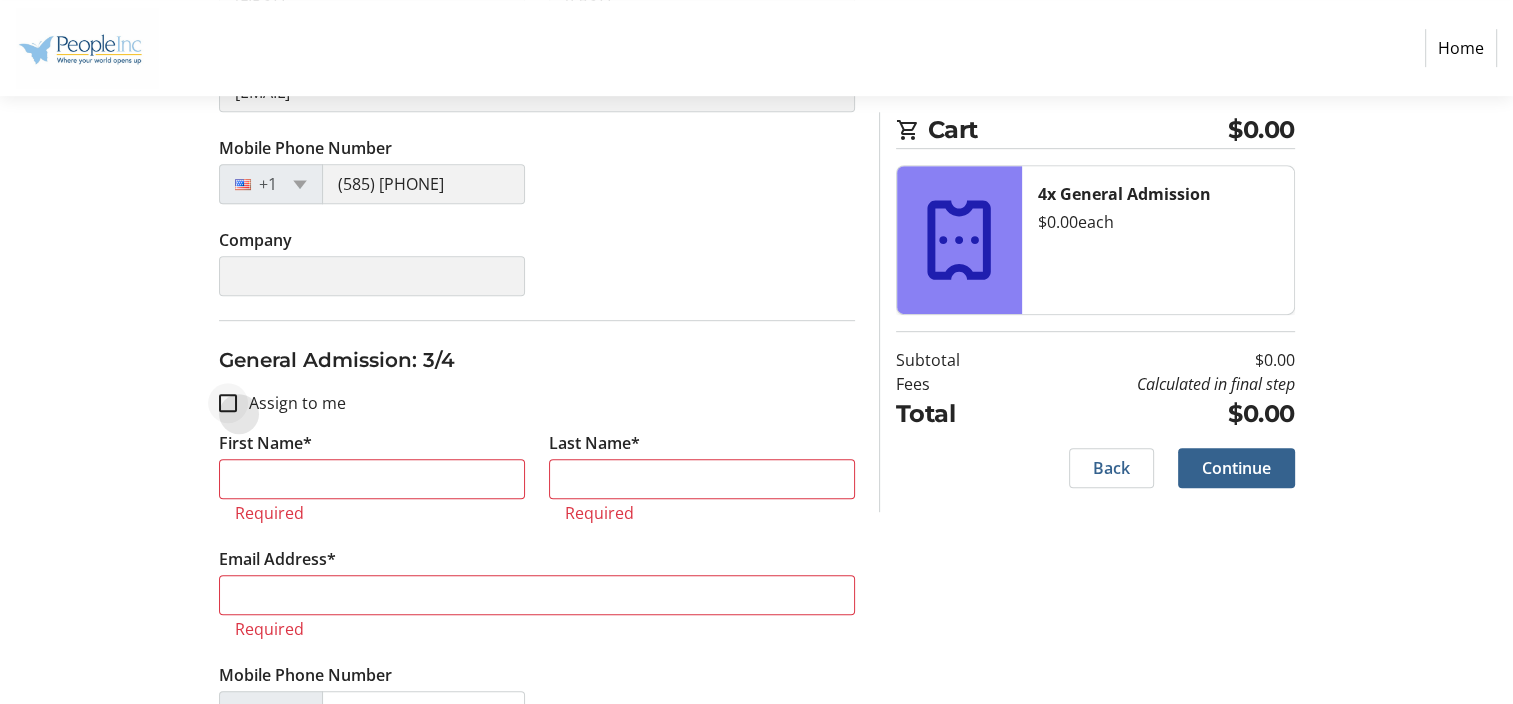 click at bounding box center (228, 403) 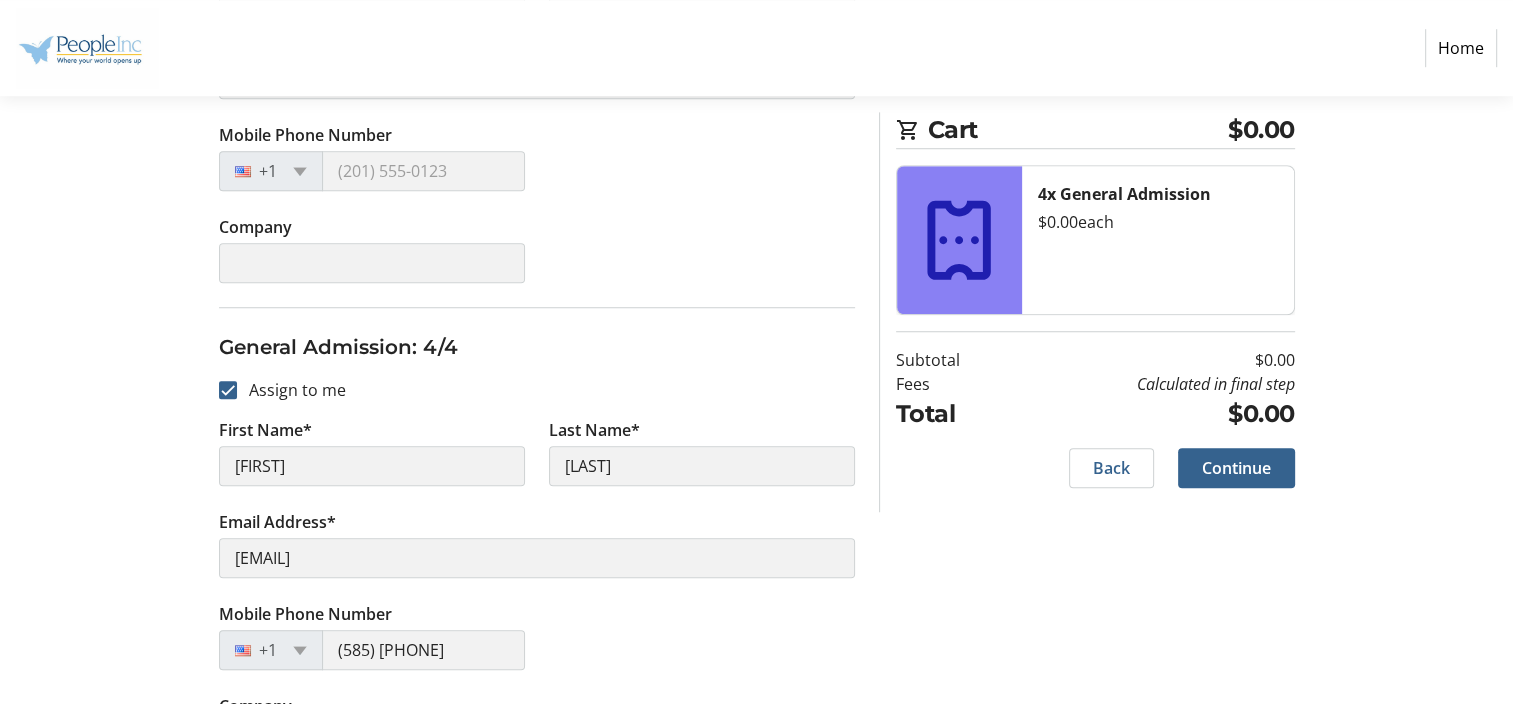 scroll, scrollTop: 1568, scrollLeft: 0, axis: vertical 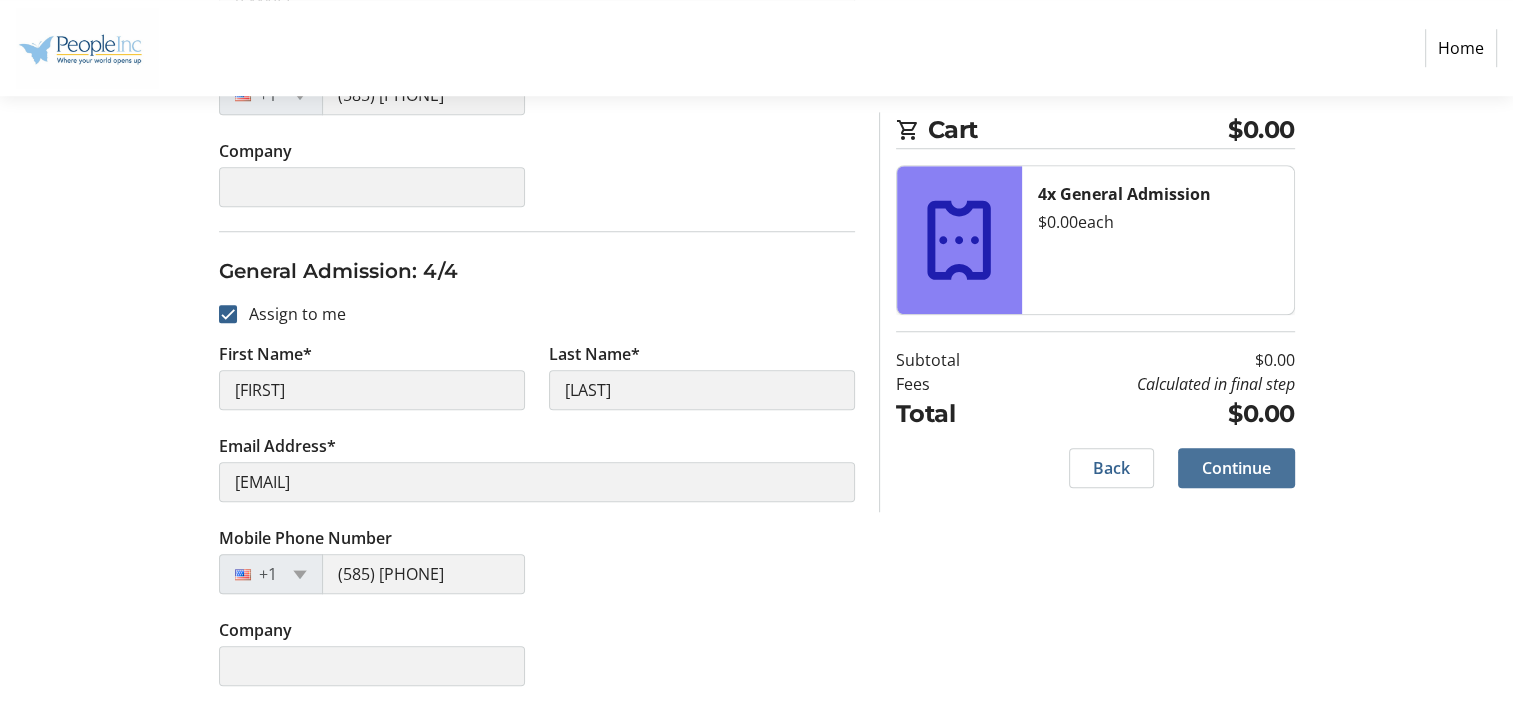 click on "Continue" at bounding box center [1236, 468] 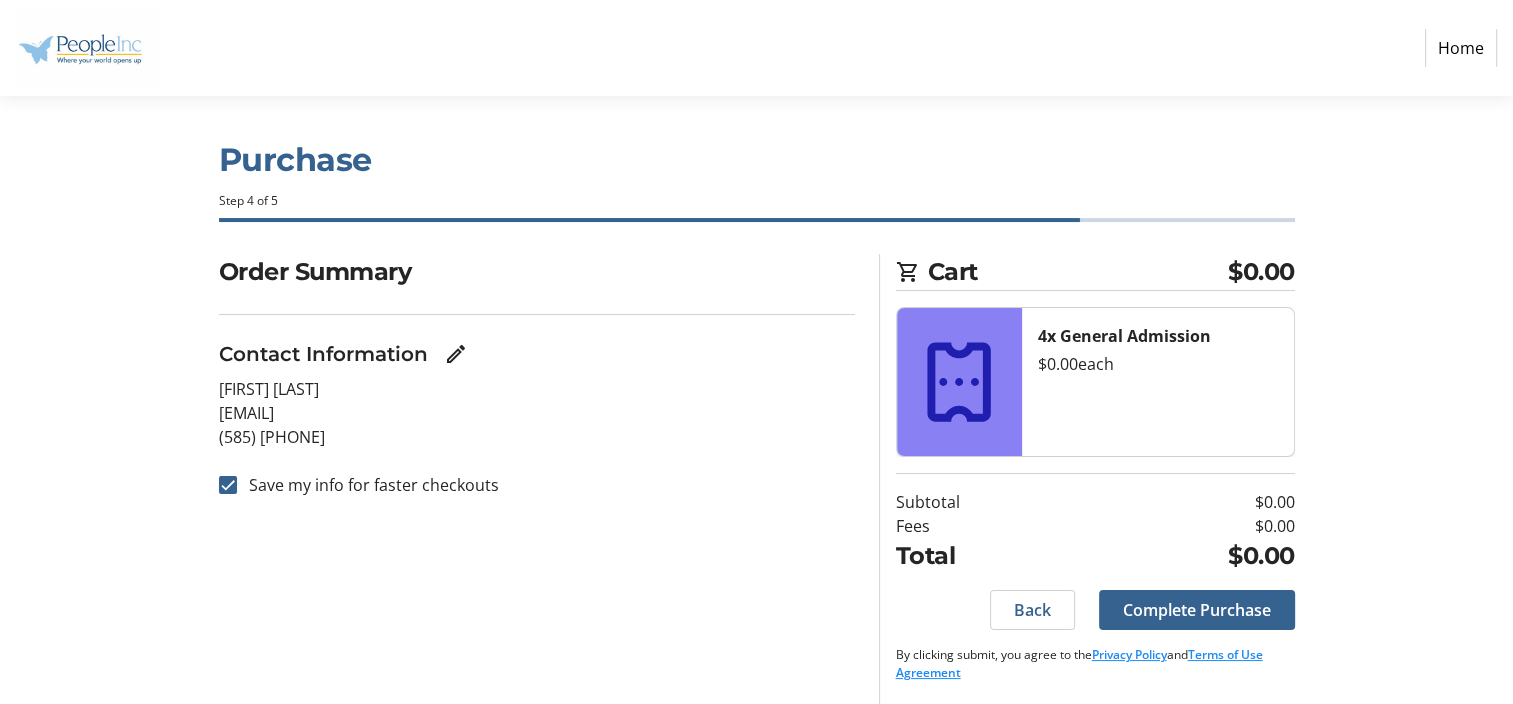 scroll, scrollTop: 9, scrollLeft: 0, axis: vertical 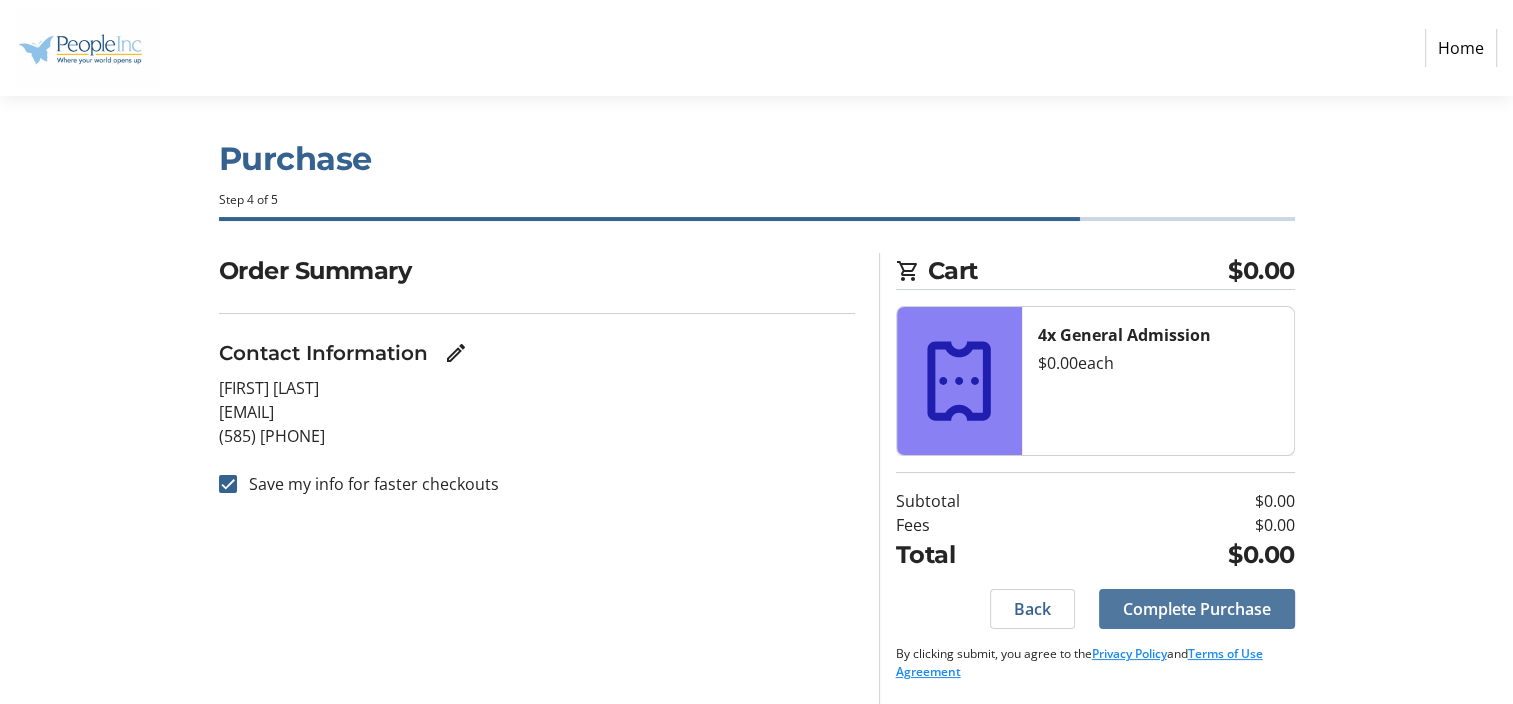 drag, startPoint x: 1196, startPoint y: 607, endPoint x: 1169, endPoint y: 611, distance: 27.294687 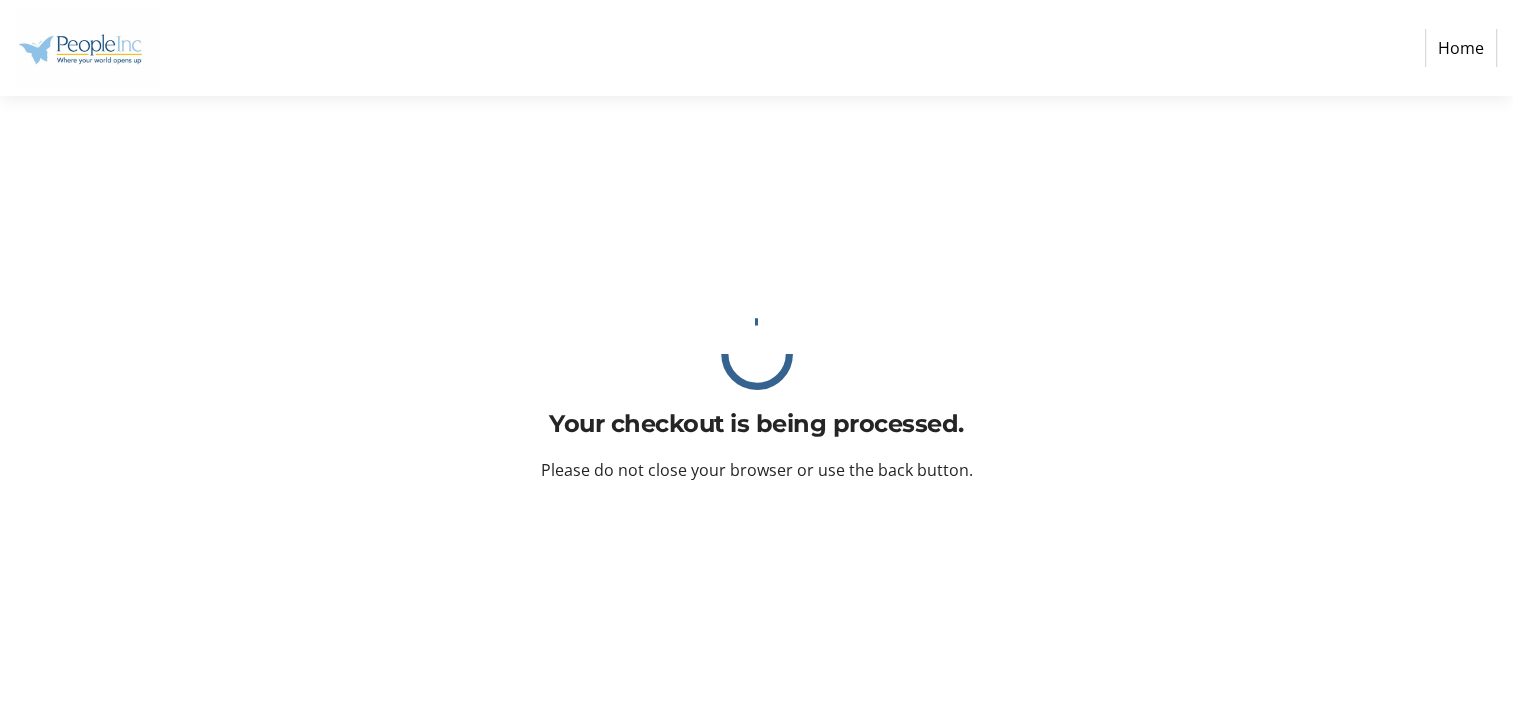 scroll, scrollTop: 0, scrollLeft: 0, axis: both 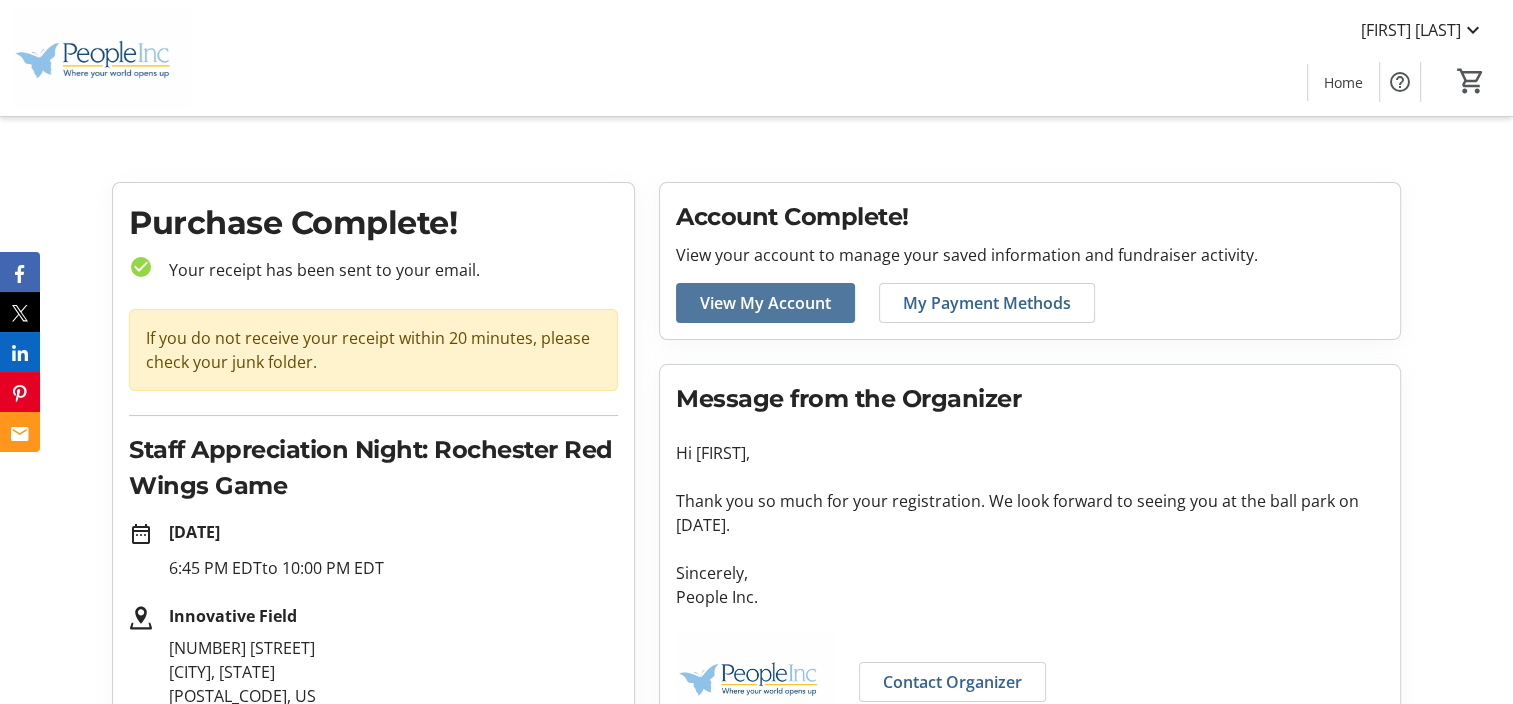 click on "View My Account" at bounding box center [765, 303] 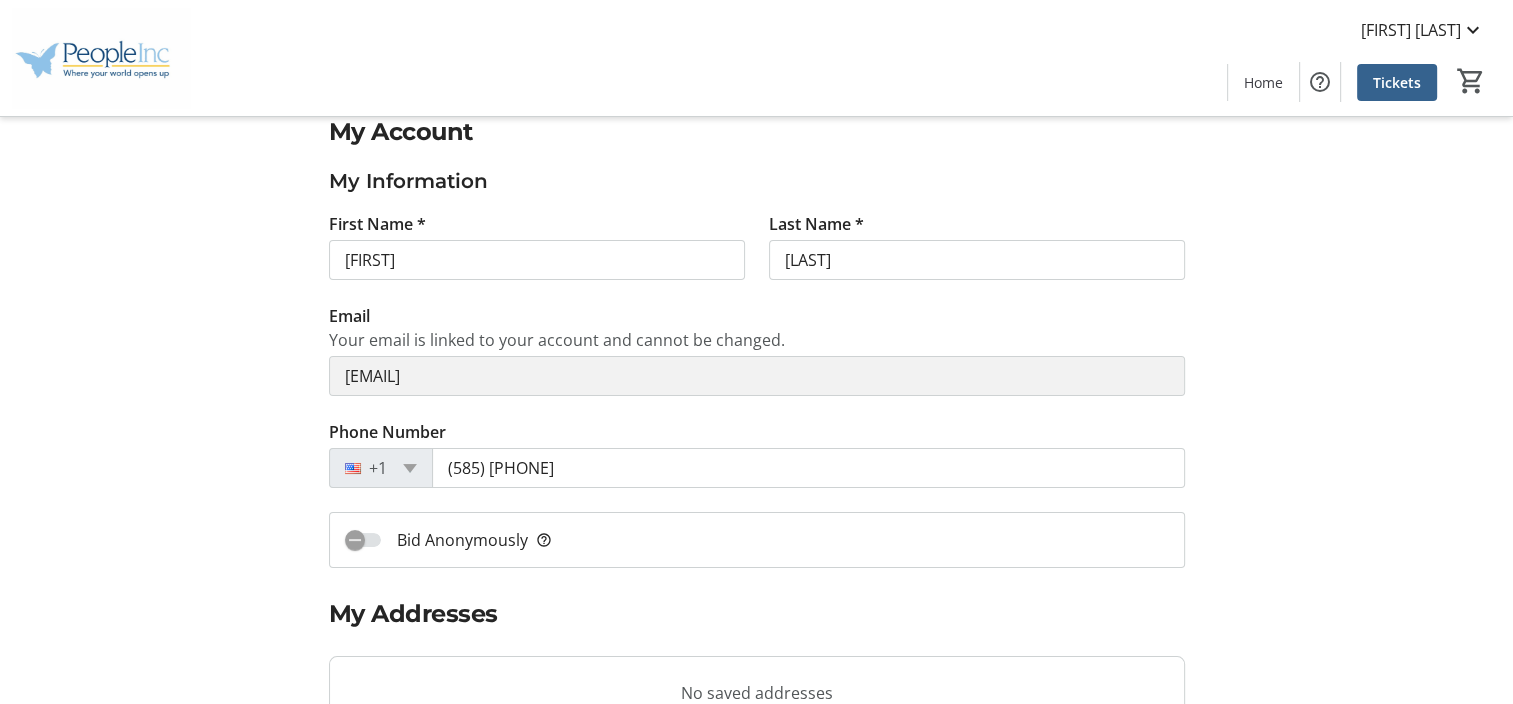 scroll, scrollTop: 0, scrollLeft: 0, axis: both 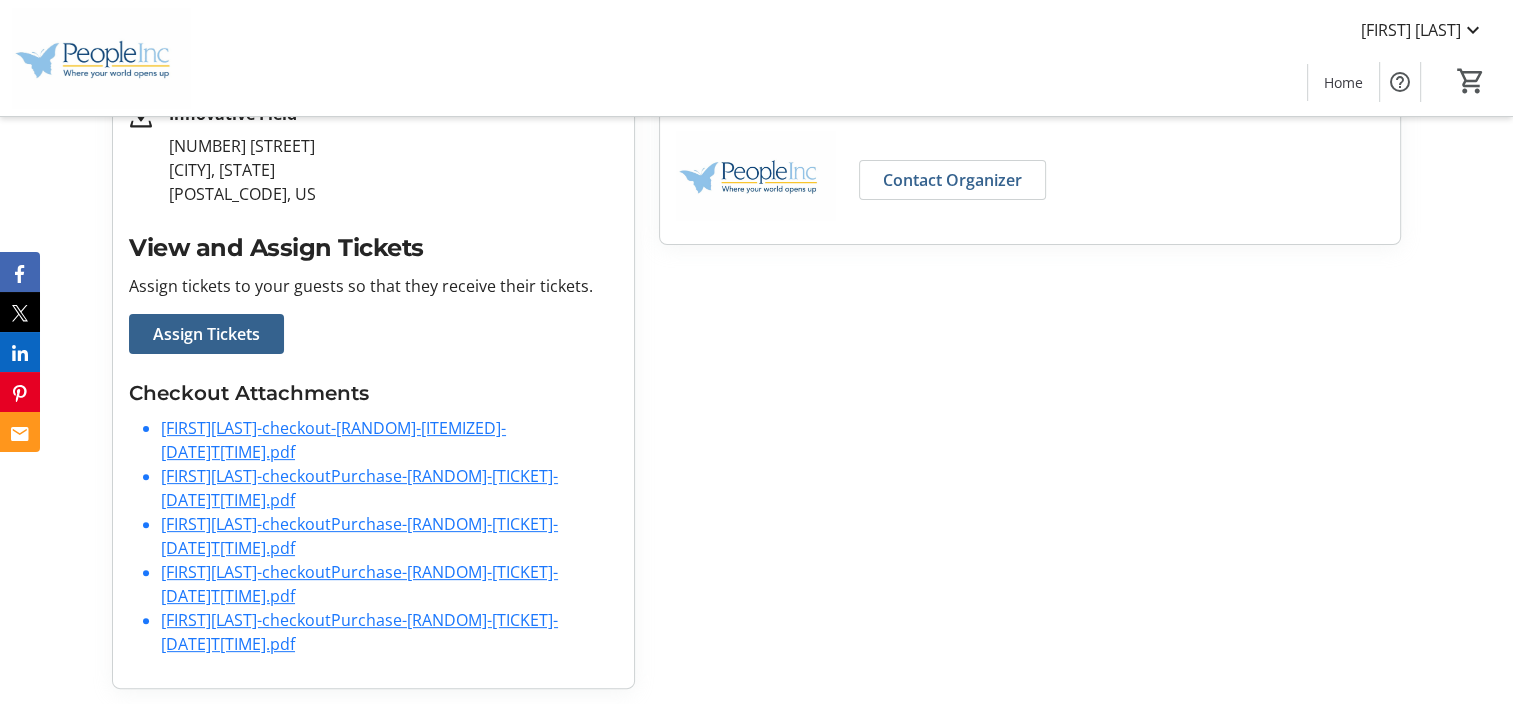 click on "[FIRST][LAST]-checkout-[RANDOM]-[ITEMIZED]-[DATE]T[TIME].pdf" at bounding box center [333, 440] 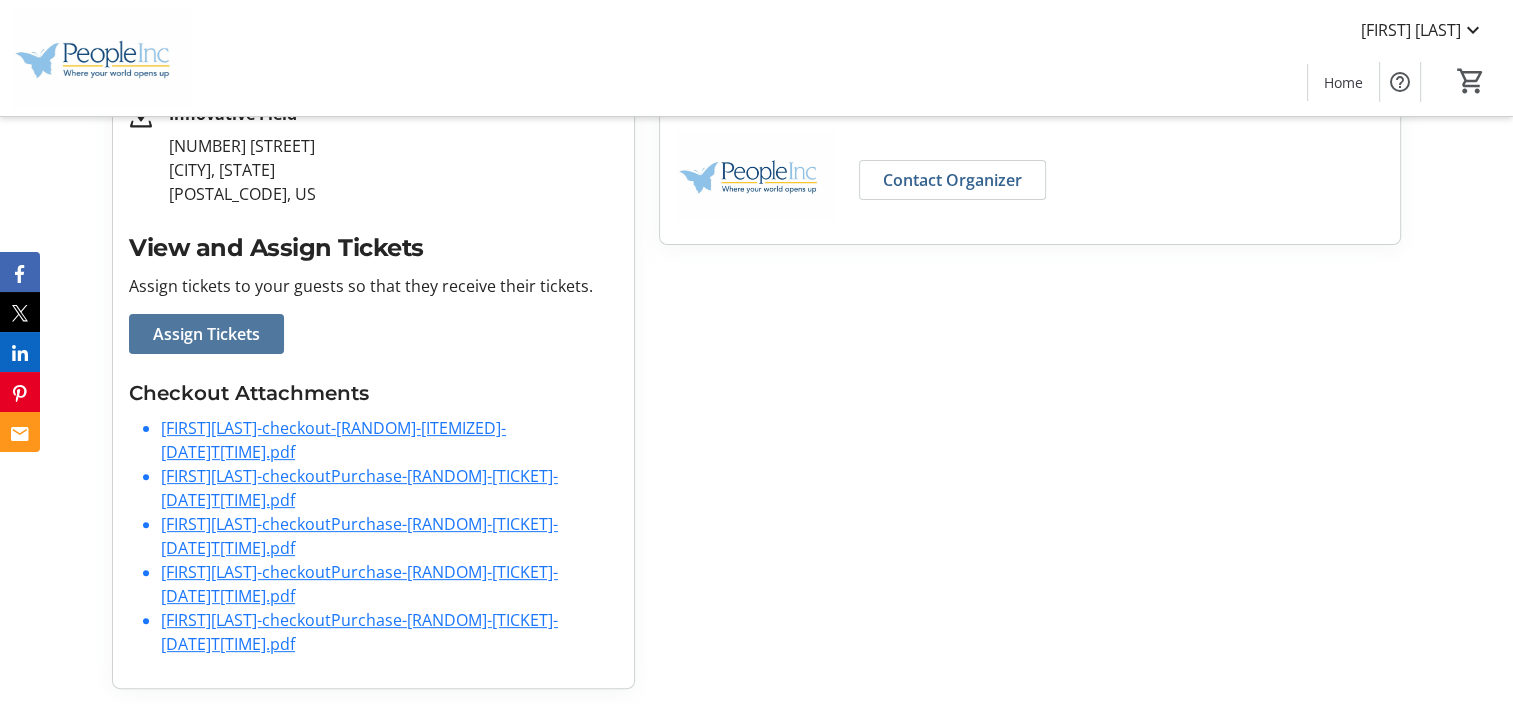 click at bounding box center (206, 334) 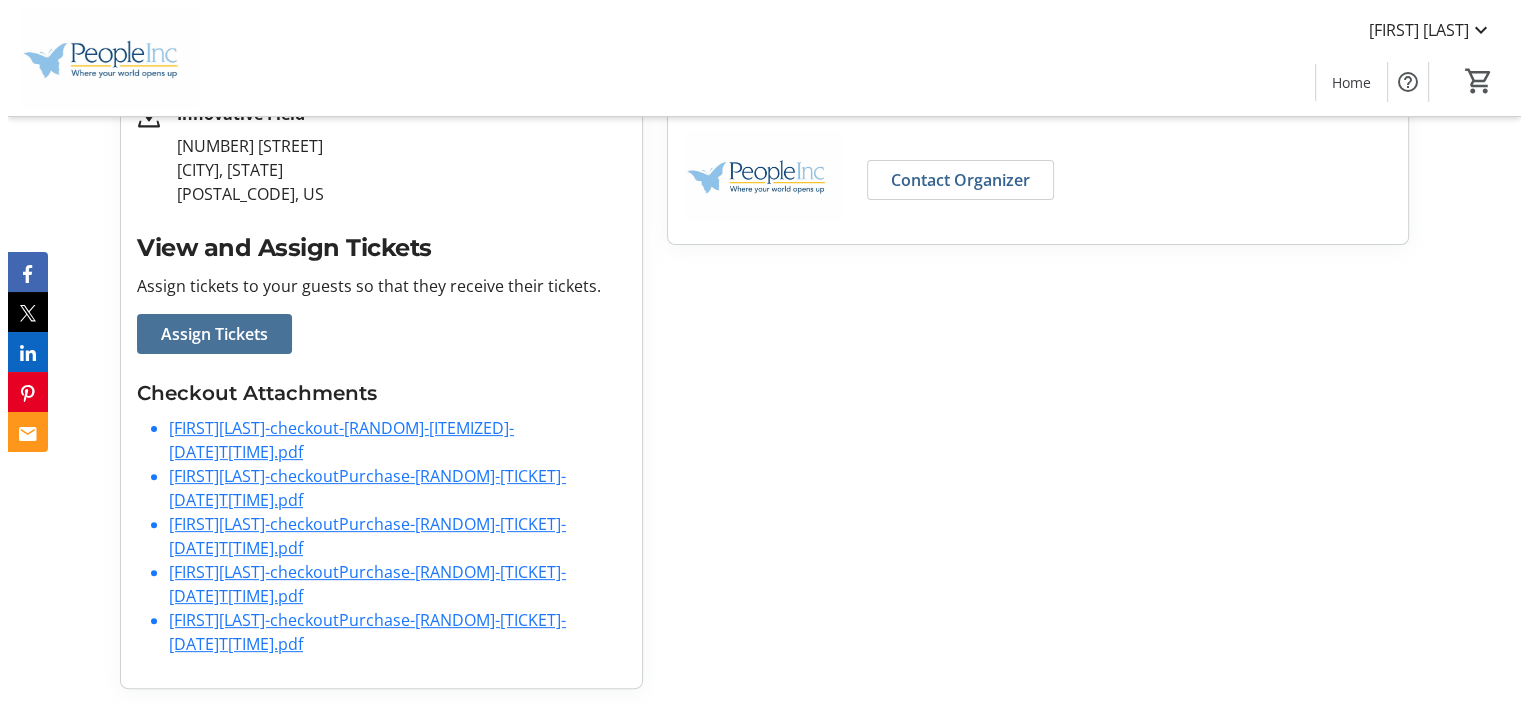 scroll, scrollTop: 0, scrollLeft: 0, axis: both 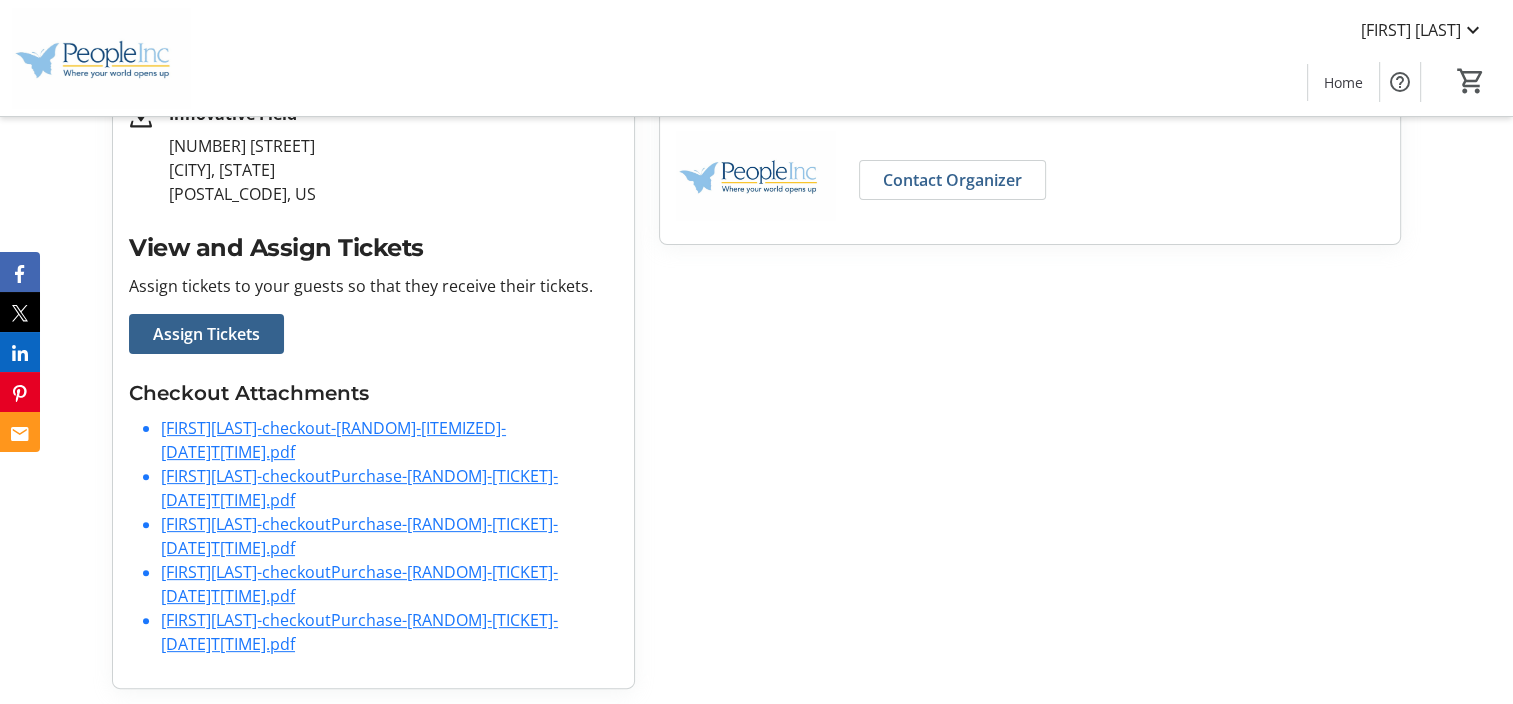 click on "[FIRST][LAST]-checkoutPurchase-[RANDOM]-[TICKET]-[DATE]T[TIME].pdf" at bounding box center [359, 632] 